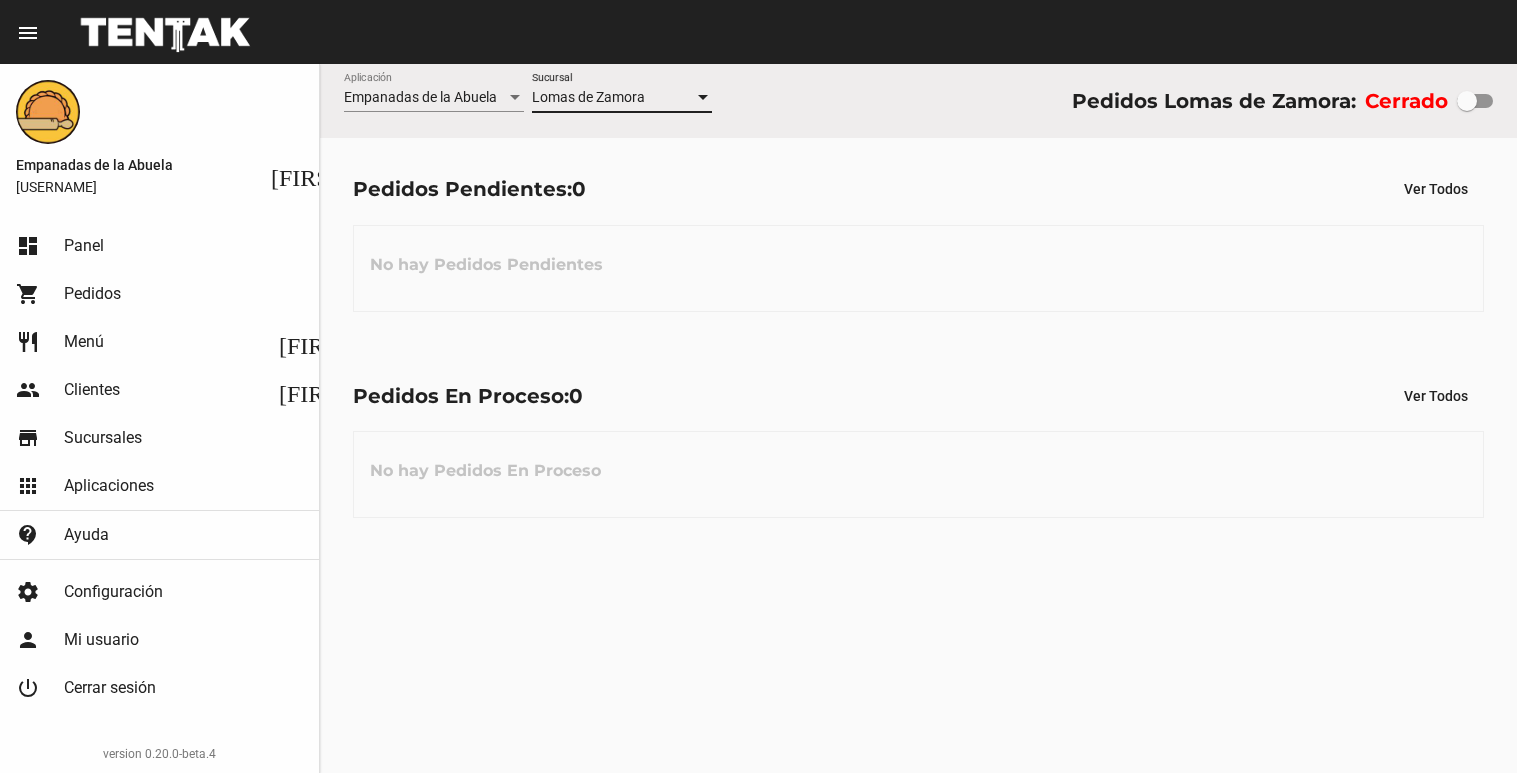 scroll, scrollTop: 0, scrollLeft: 0, axis: both 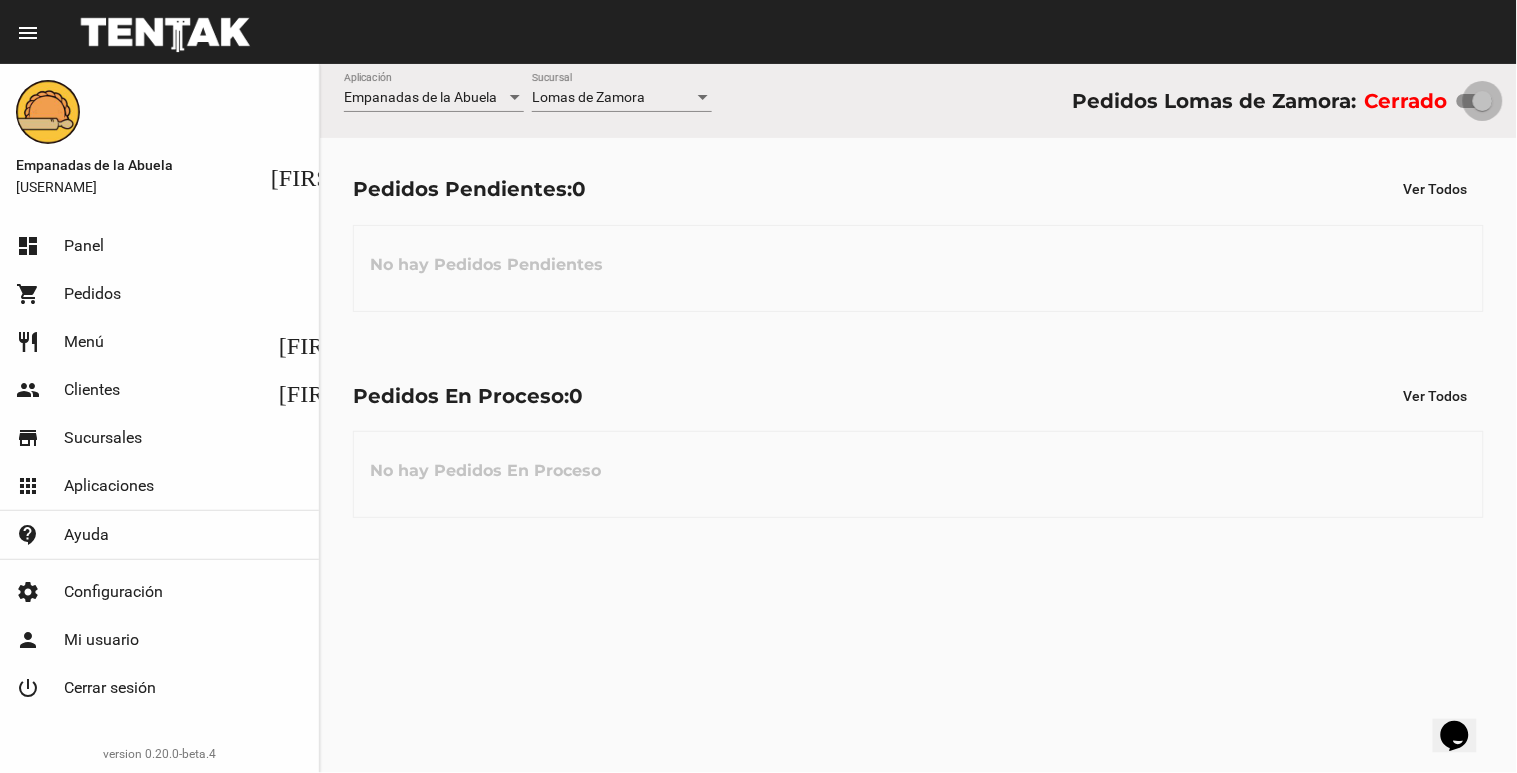 drag, startPoint x: 1472, startPoint y: 101, endPoint x: 1516, endPoint y: 125, distance: 50.119858 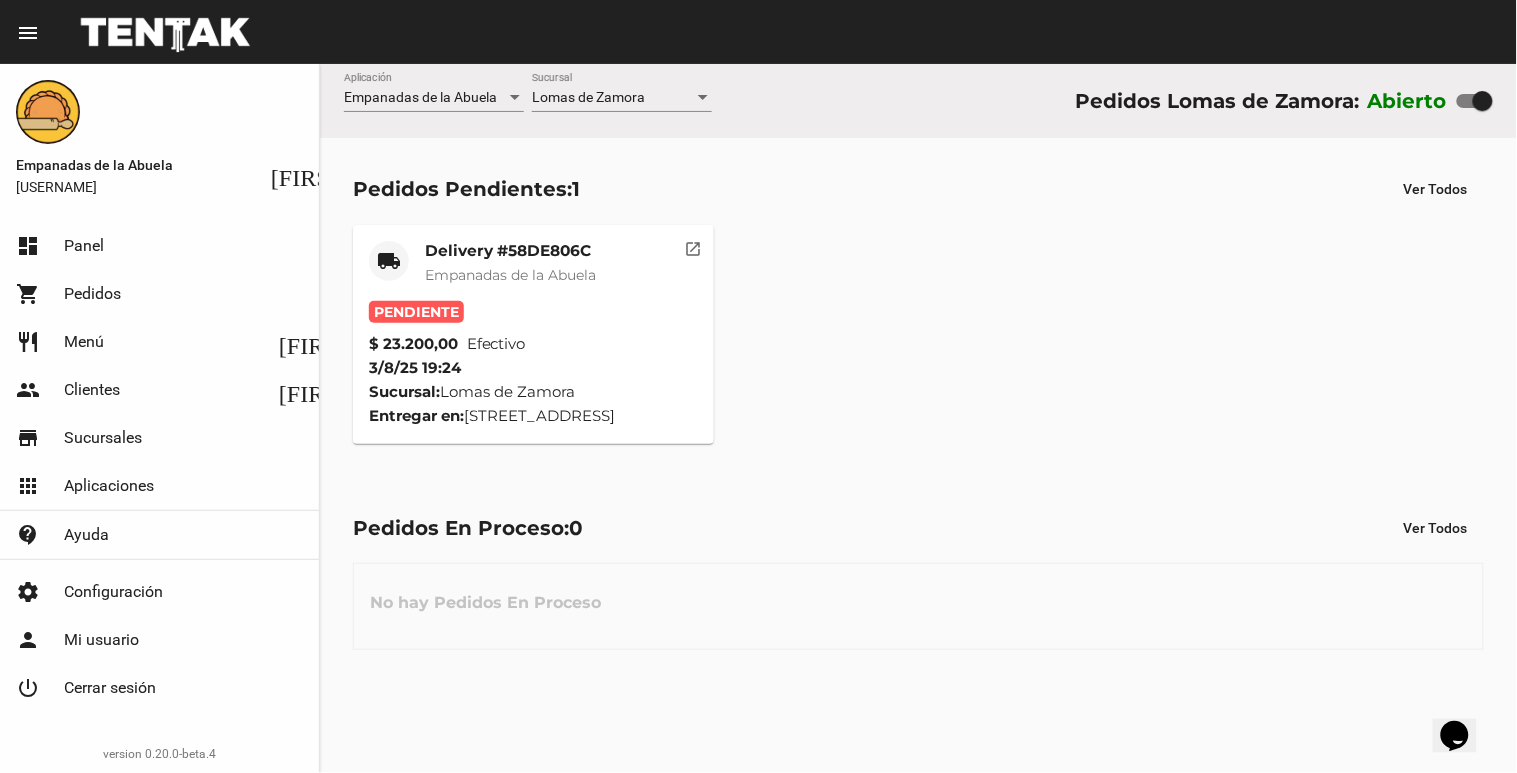 click on "local_shipping Delivery #[DELIVERY_ID] Empanadas de la Abuela Pendiente $ 23.200,00 Efectivo 3/8/25 19:24 Sucursal: Lomas de Zamora Entregar en: Avenida Meeks 454 3 open_in_new" 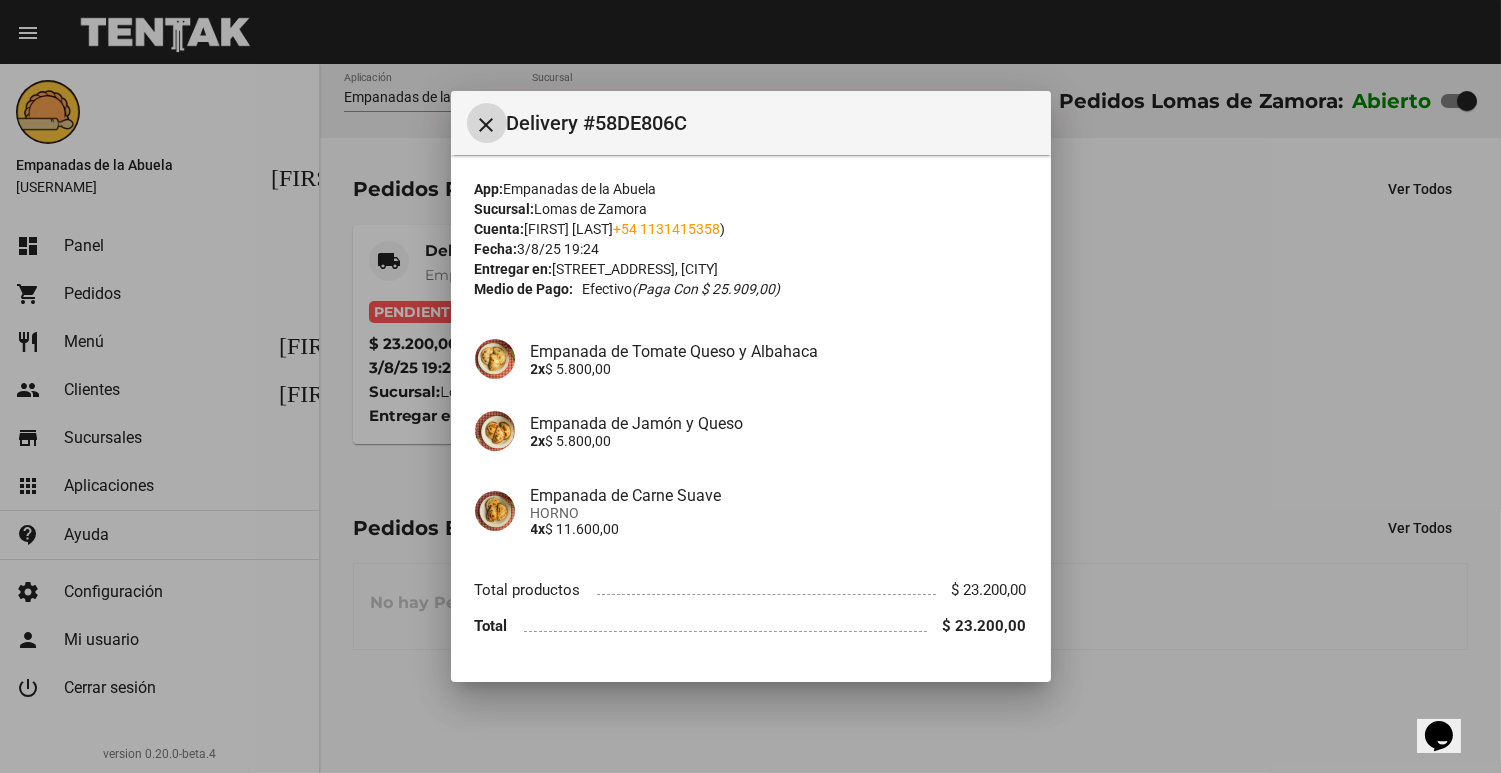scroll, scrollTop: 55, scrollLeft: 0, axis: vertical 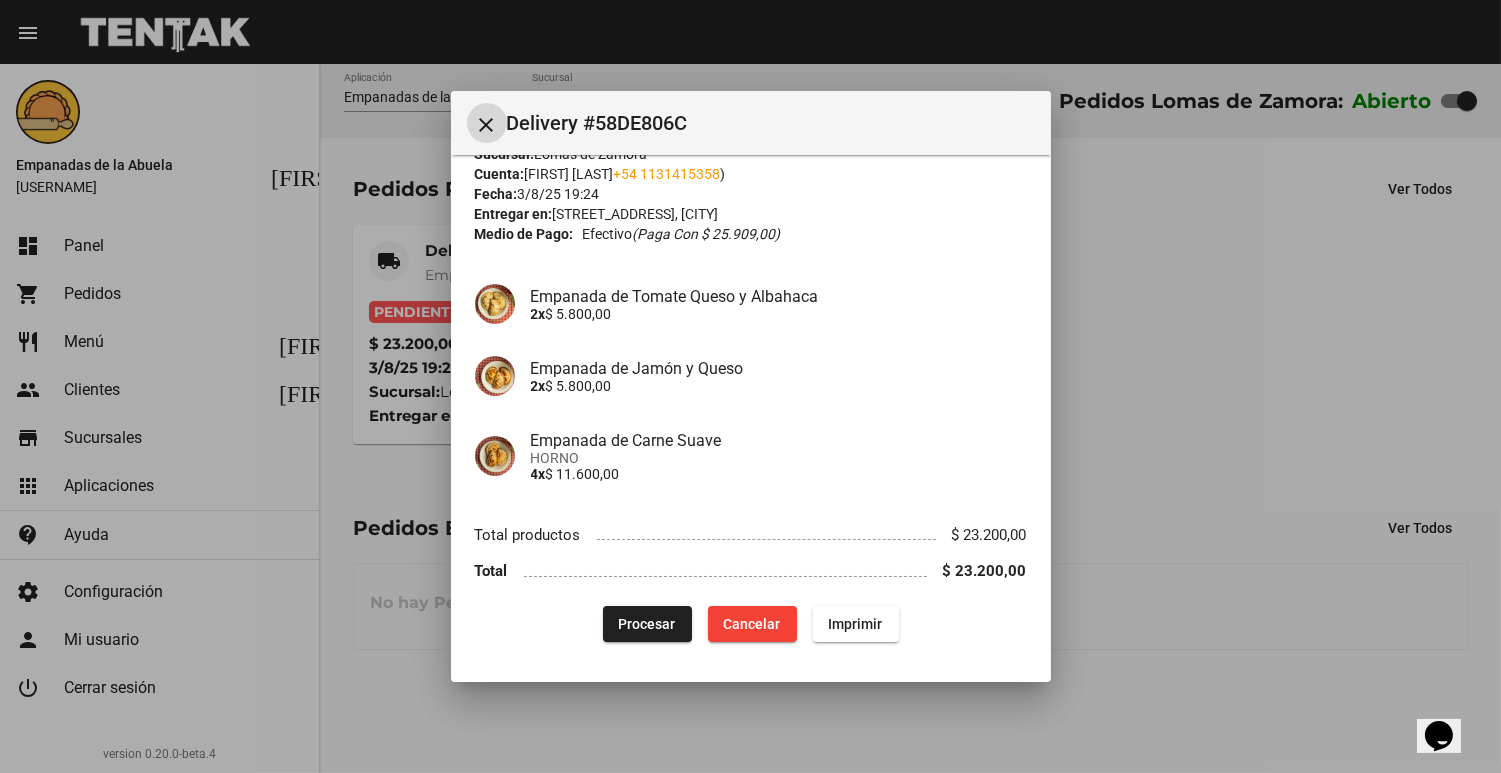 click on "Procesar" 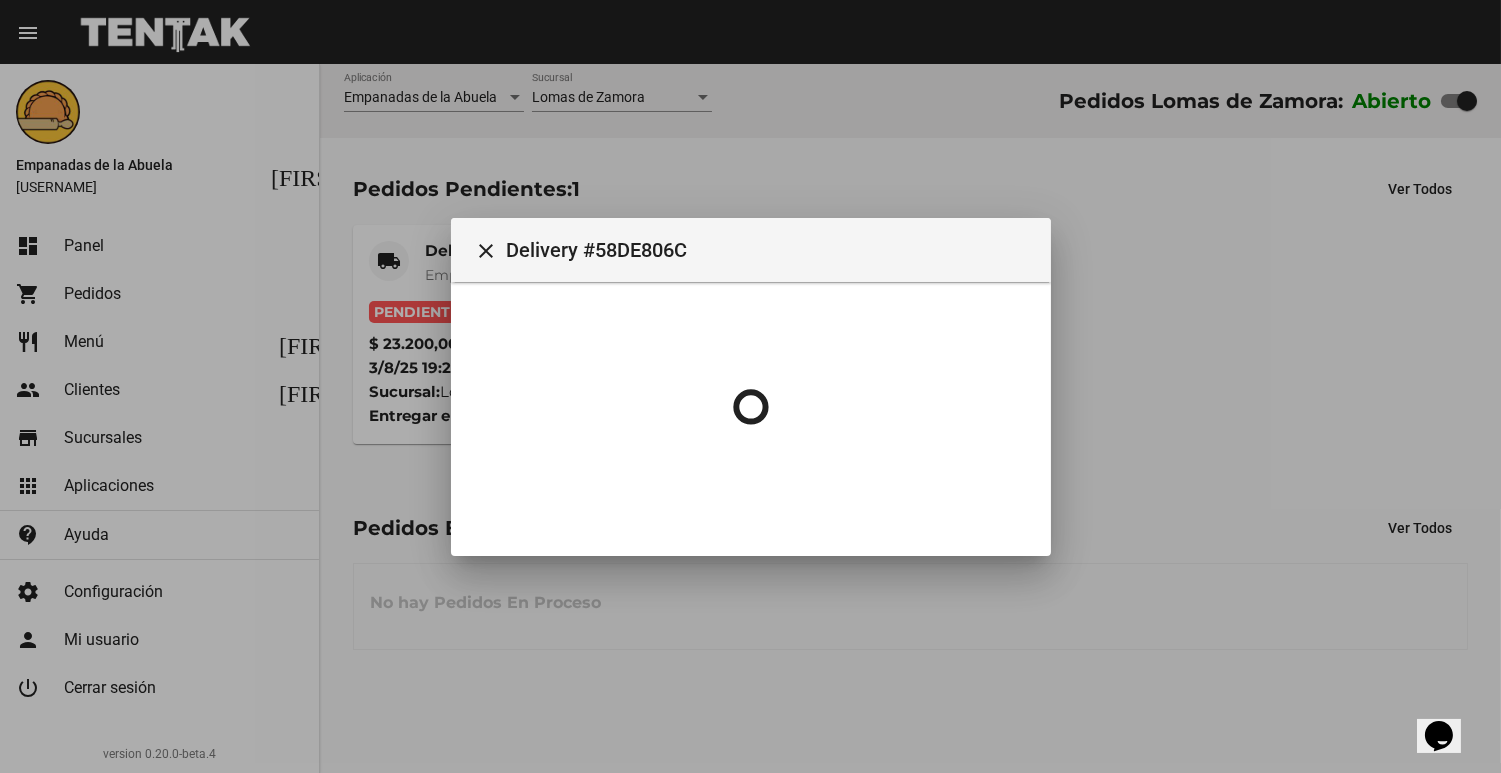 scroll, scrollTop: 0, scrollLeft: 0, axis: both 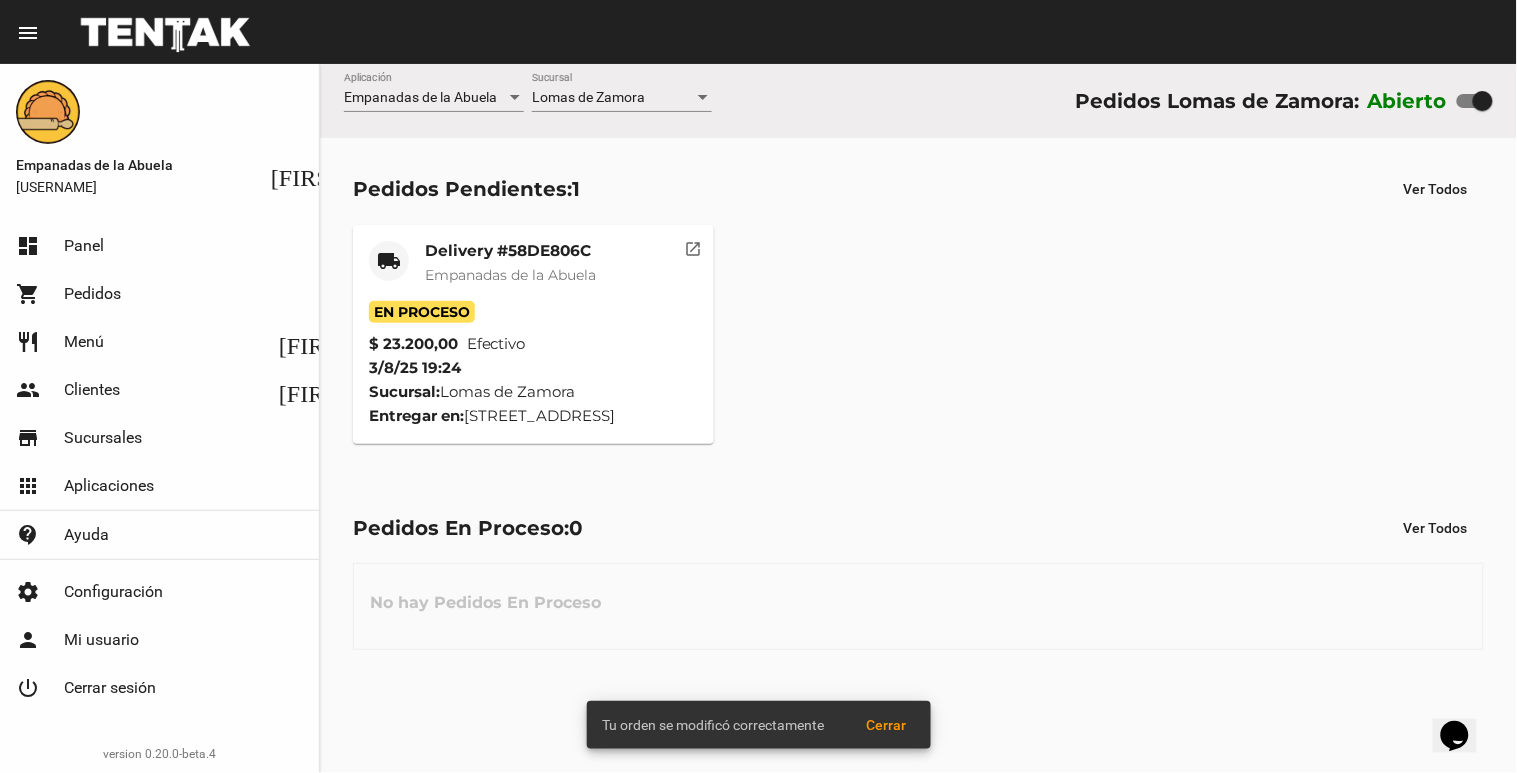 click on "Empanadas de la Abuela" 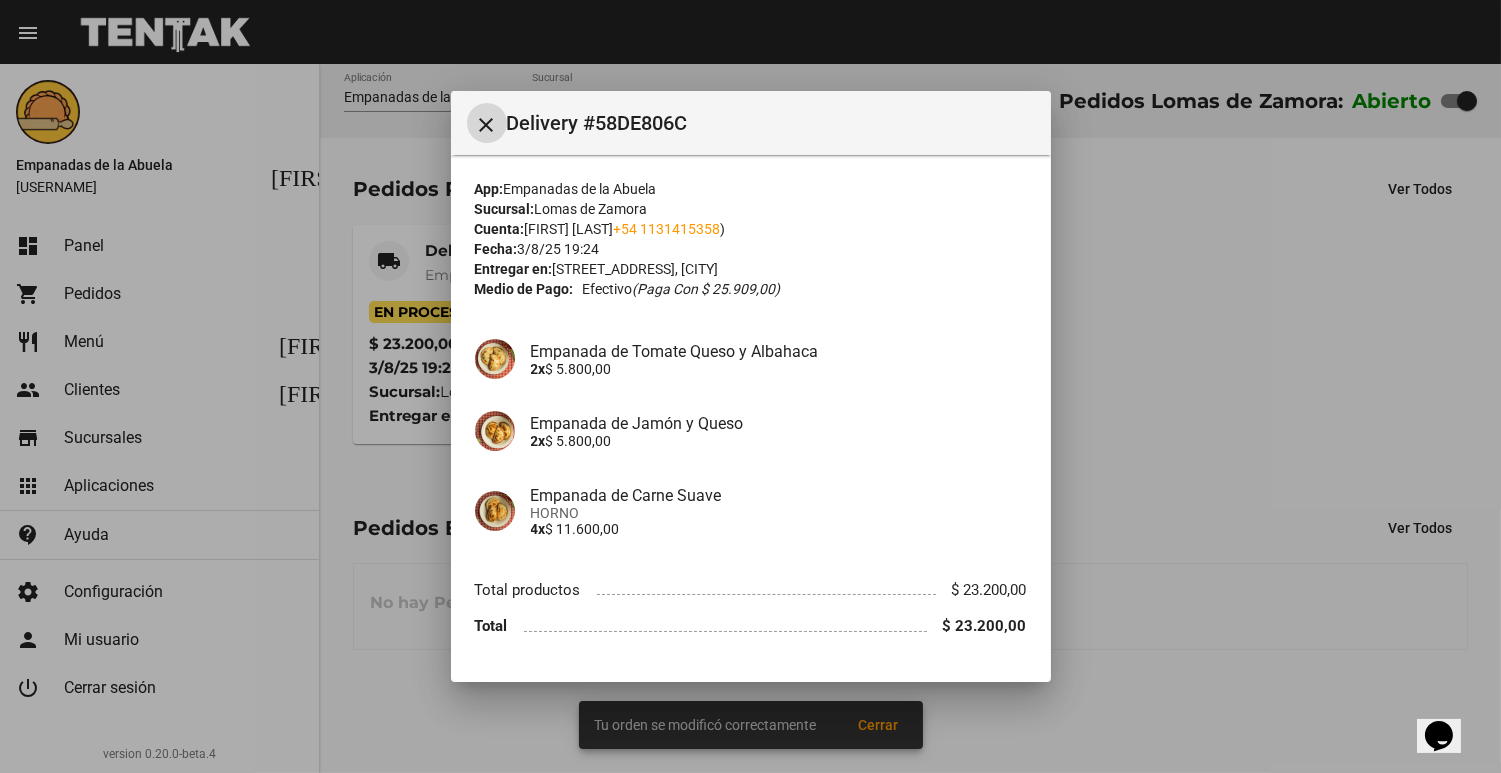 scroll, scrollTop: 55, scrollLeft: 0, axis: vertical 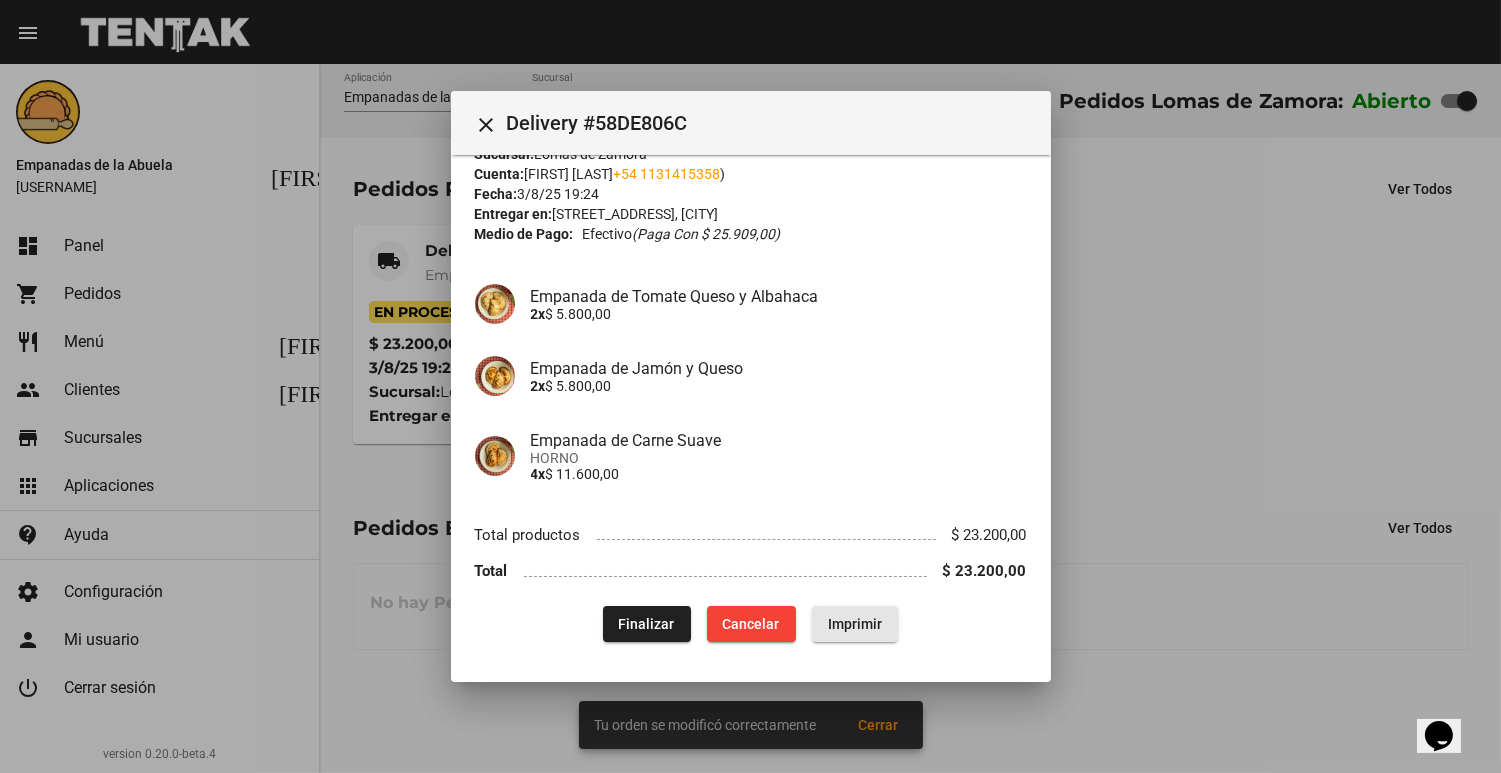 click on "Imprimir" 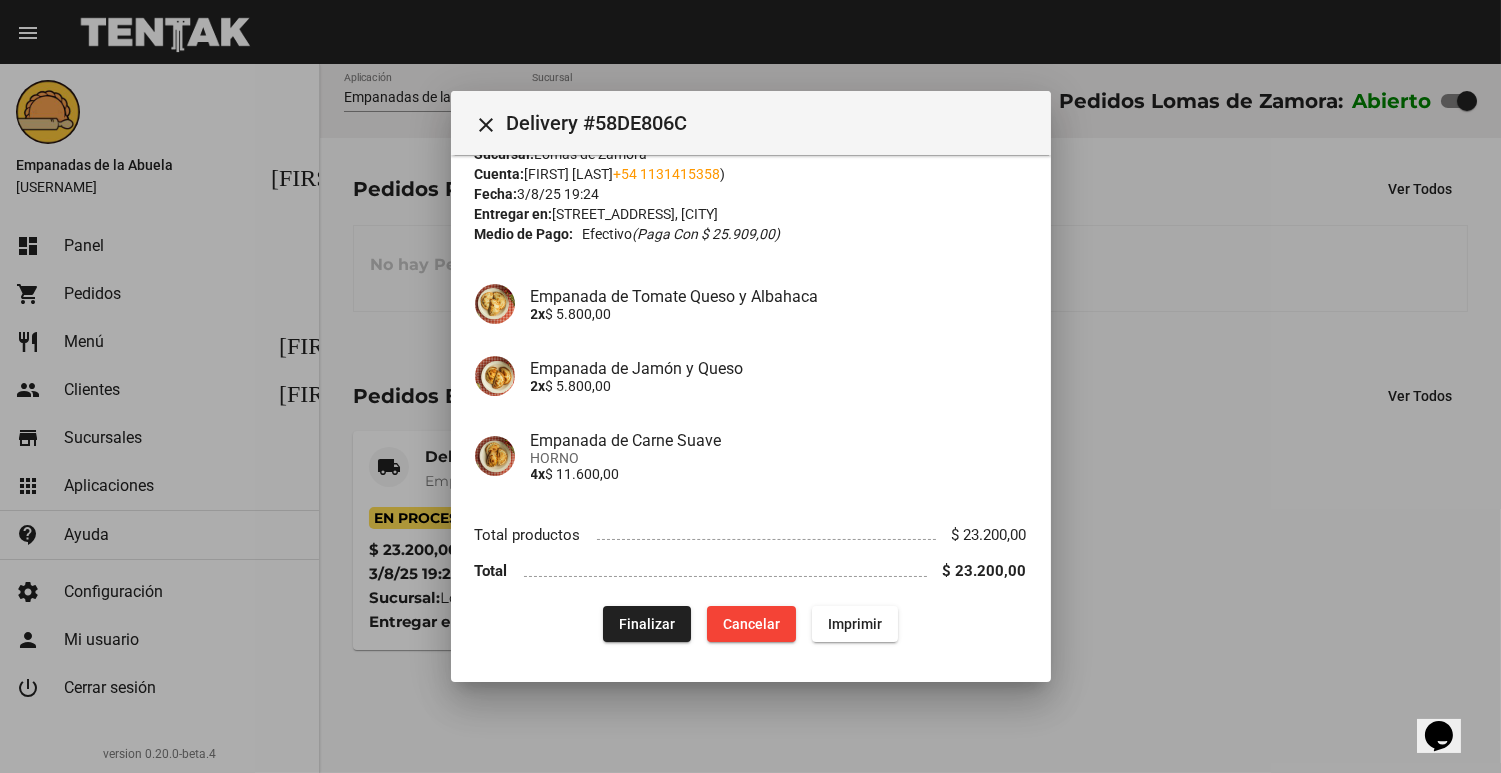 scroll, scrollTop: 0, scrollLeft: 0, axis: both 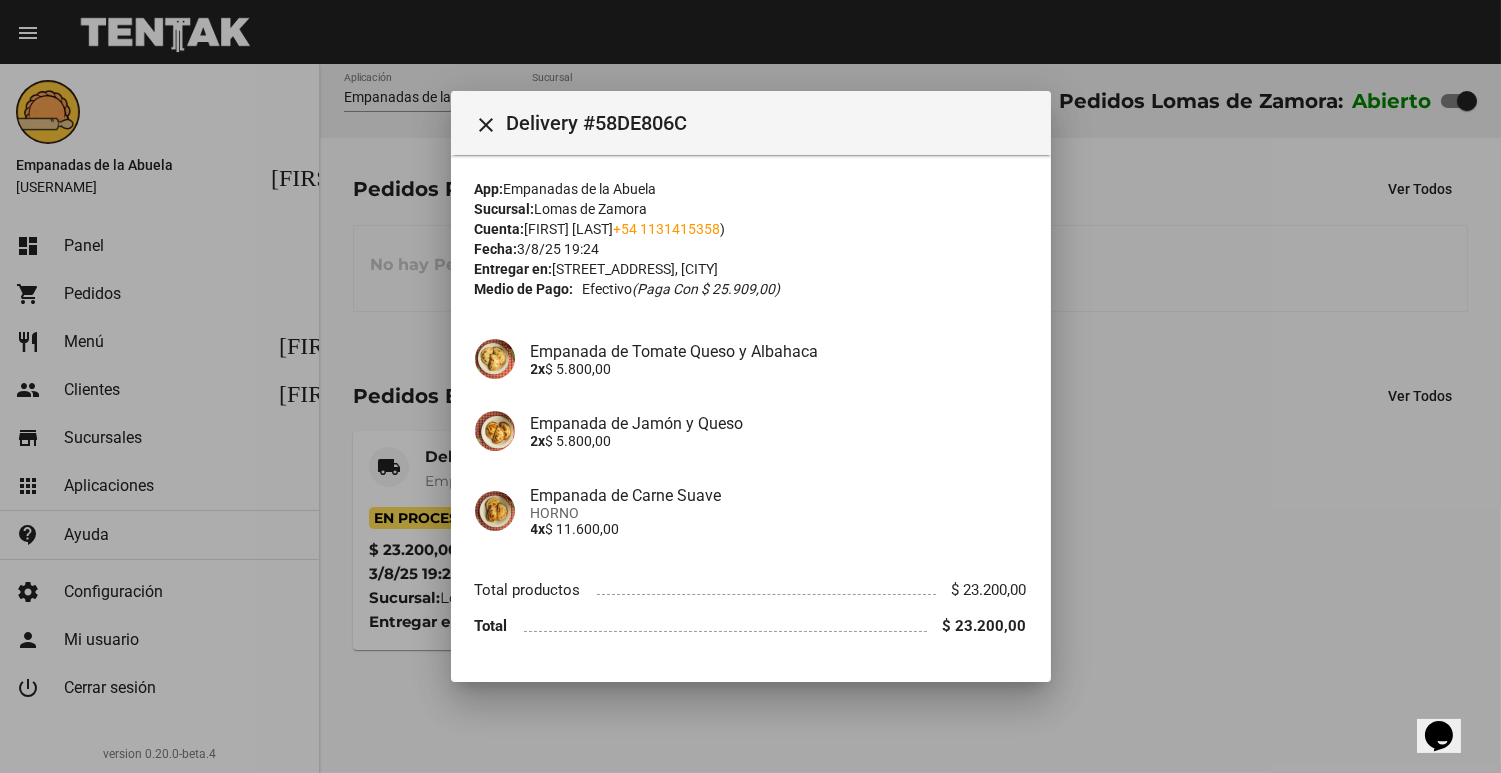 click at bounding box center (750, 386) 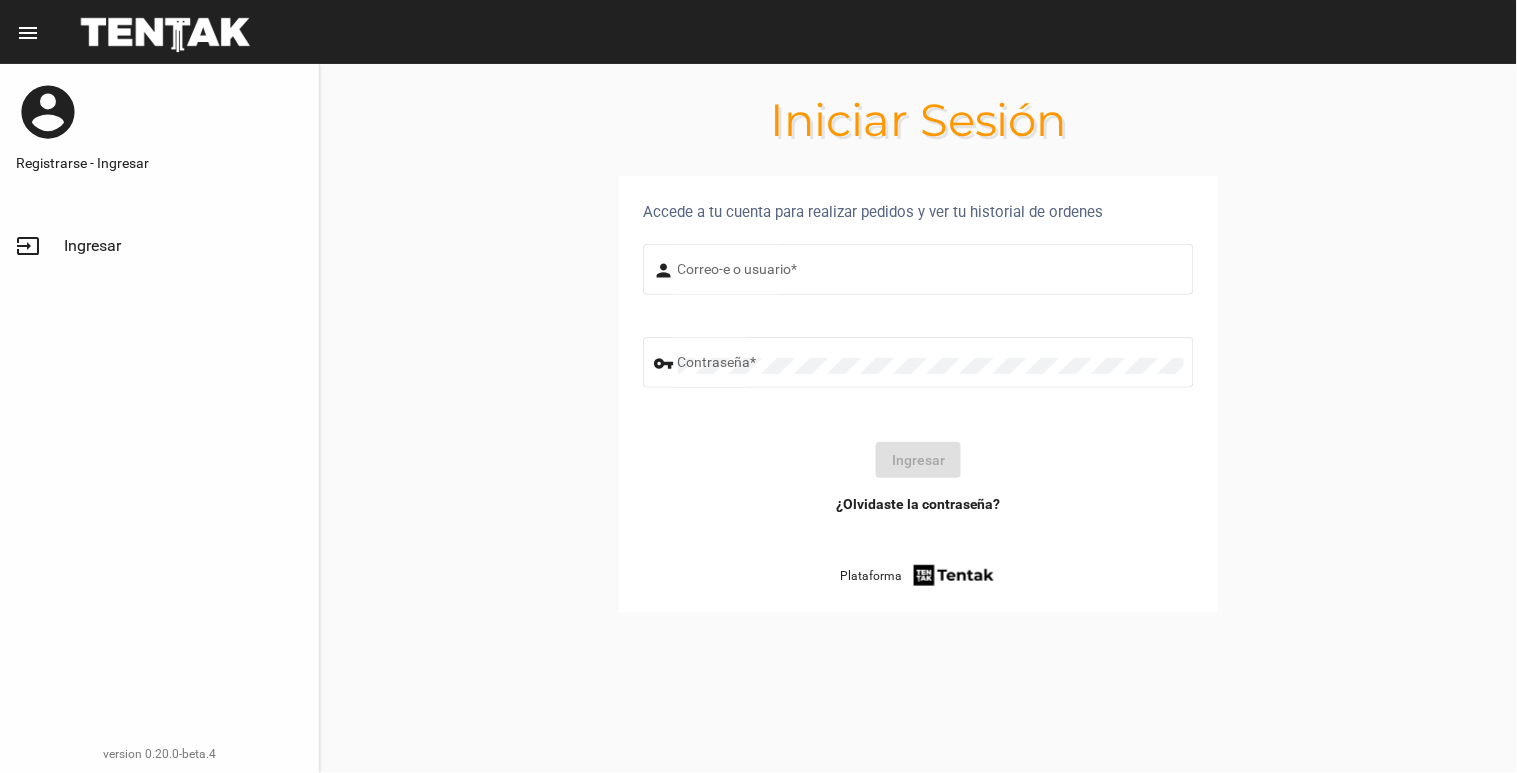 type on "[EMAIL]" 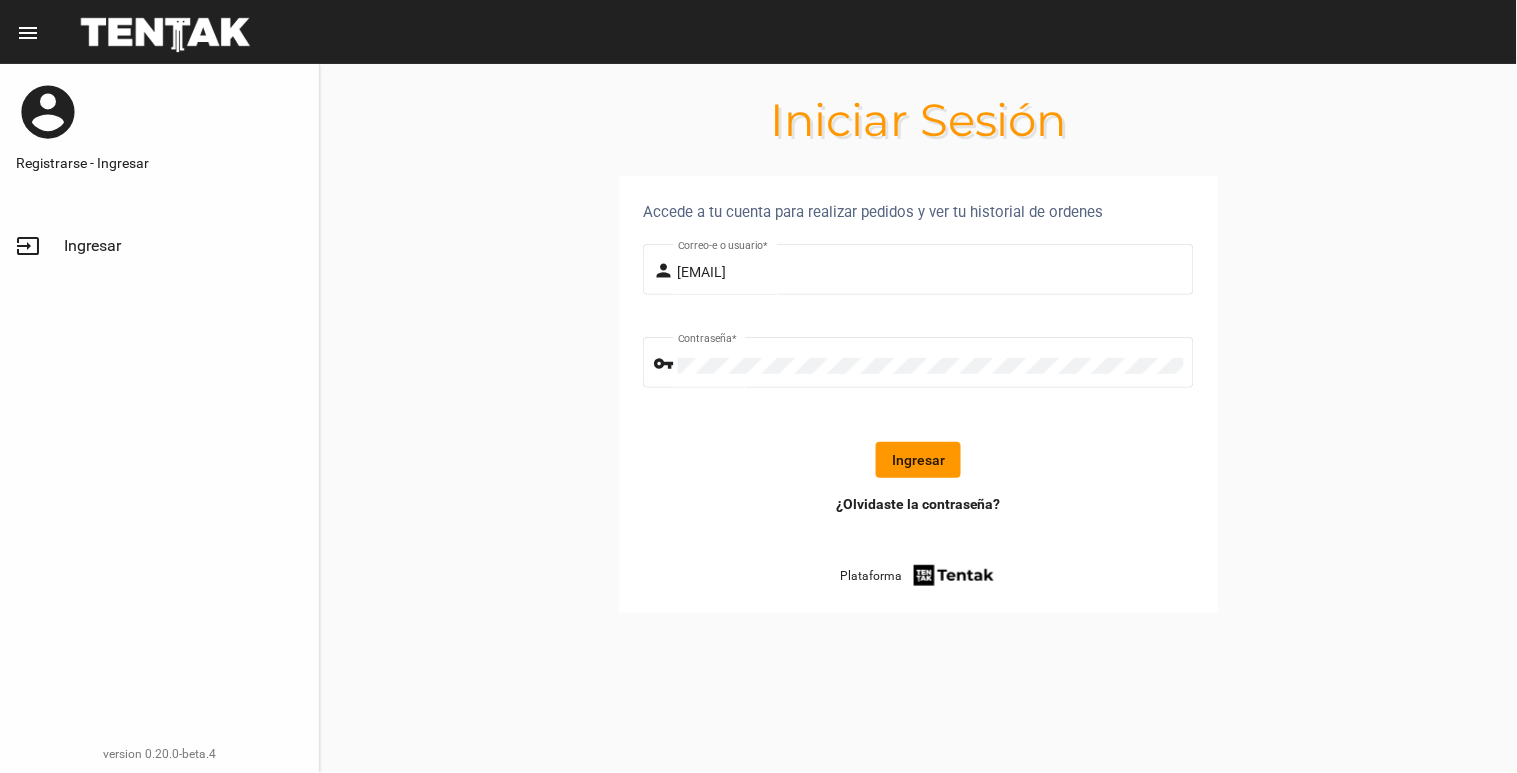 click on "Ingresar" 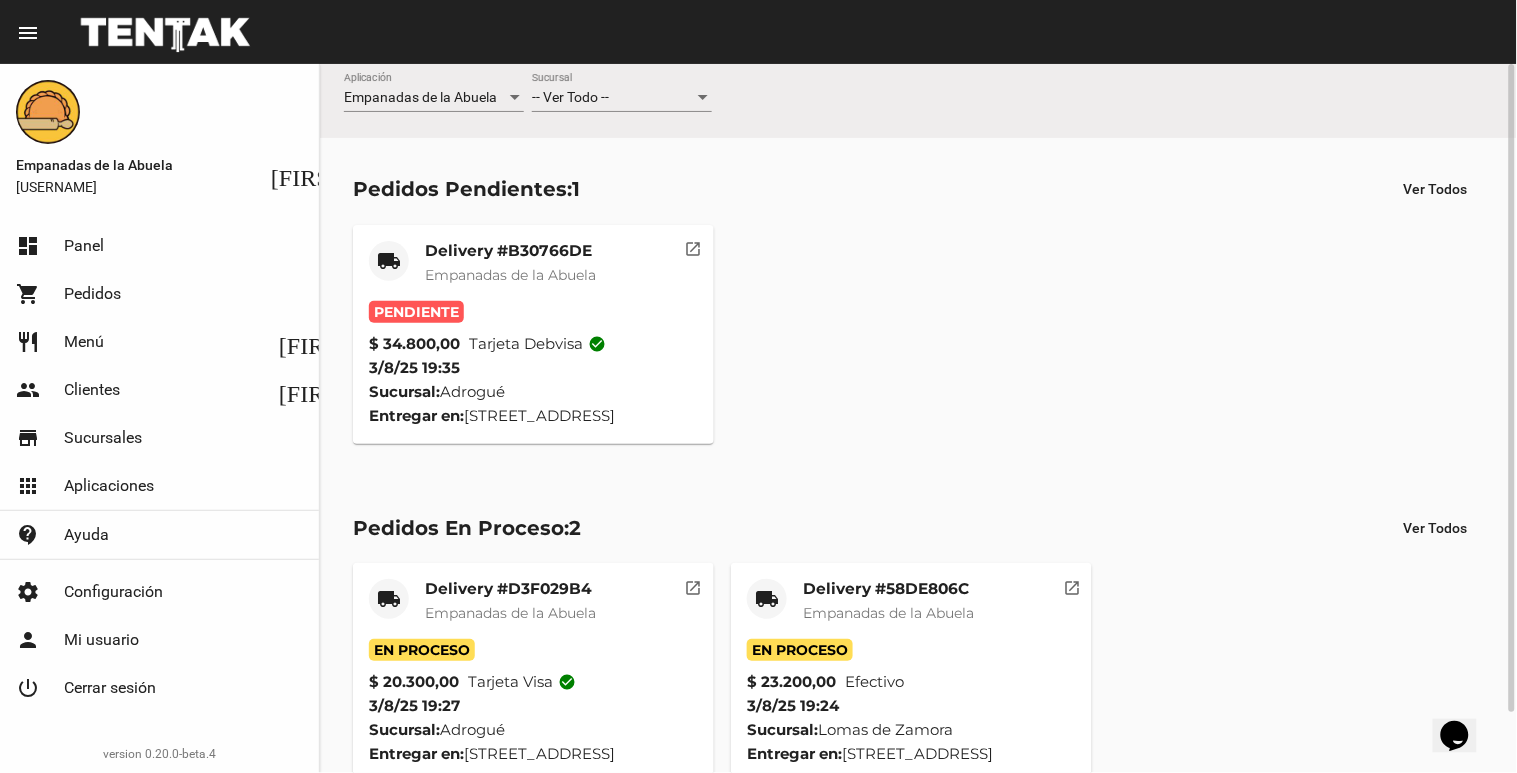 click on "-- Ver Todo -- Sucursal" 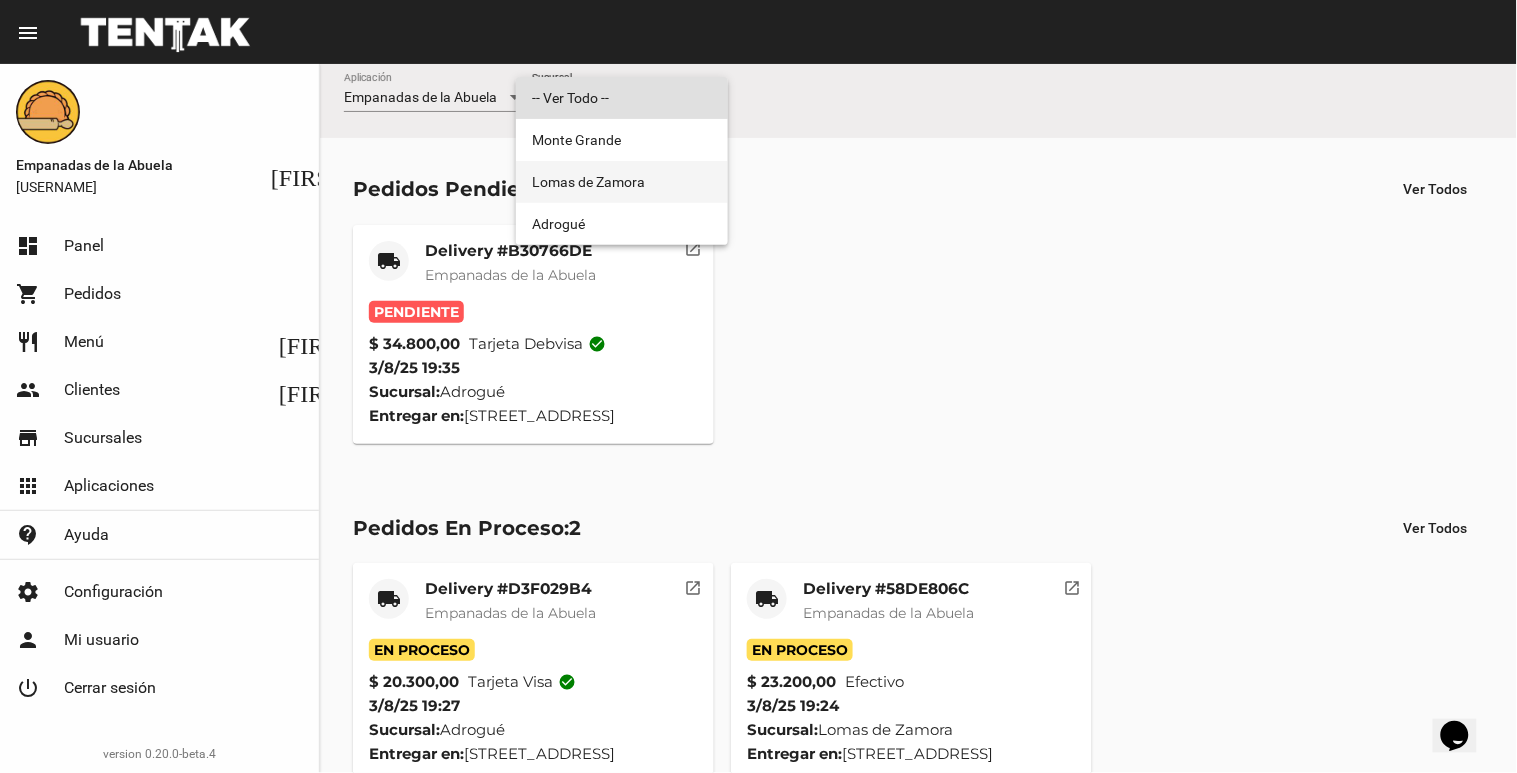 click on "Lomas de Zamora" at bounding box center [622, 182] 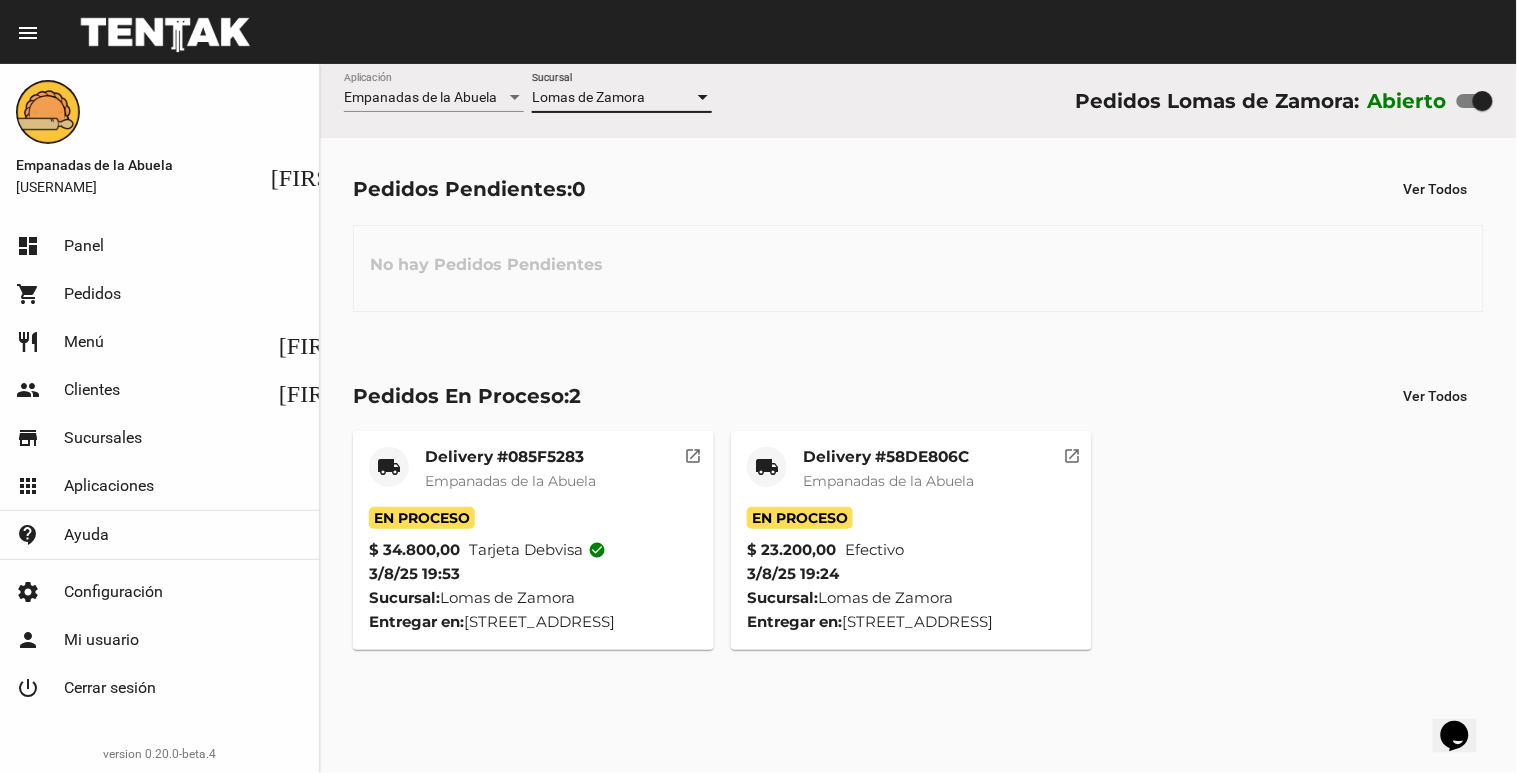 click at bounding box center [703, 98] 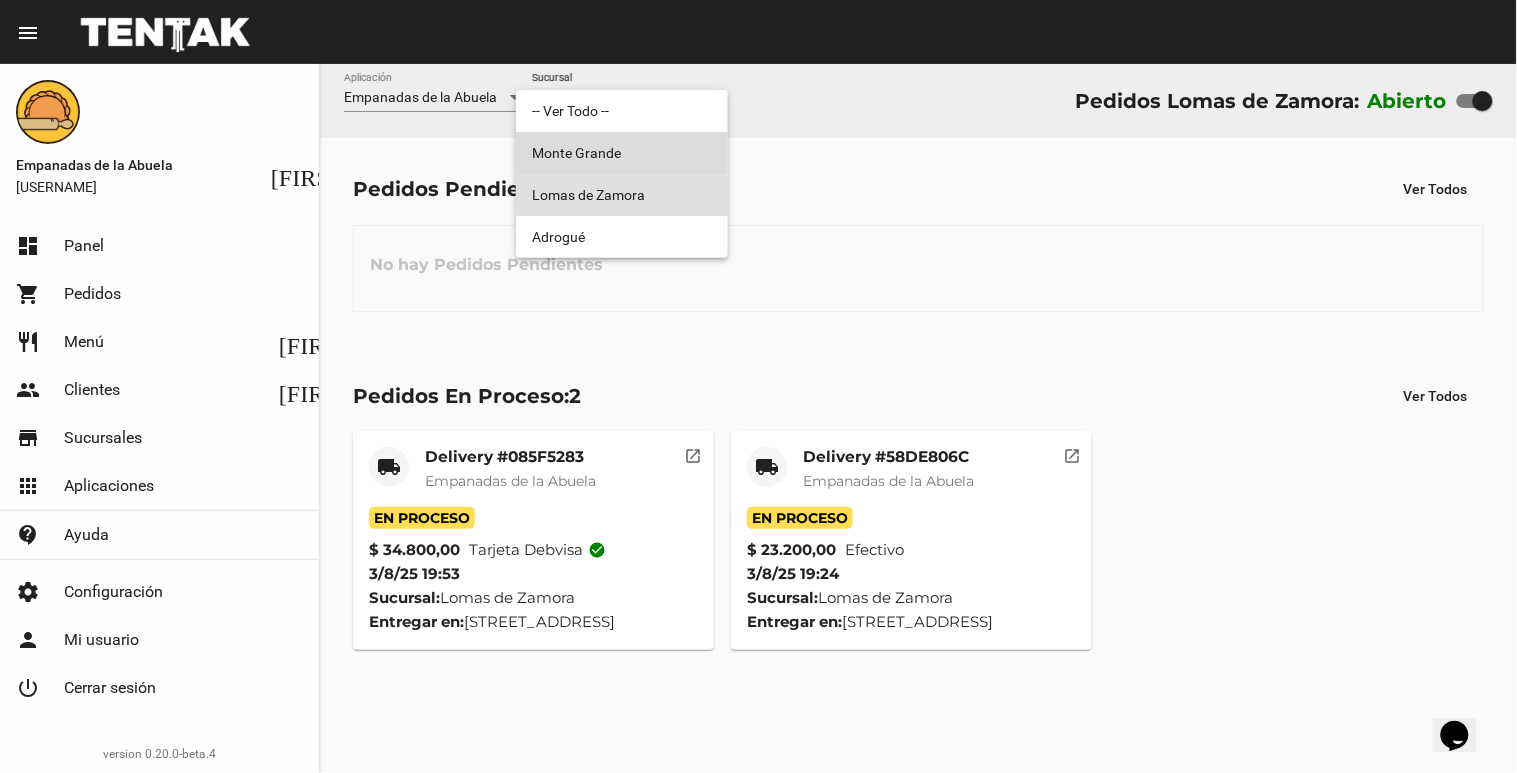 click on "Monte Grande" at bounding box center (622, 153) 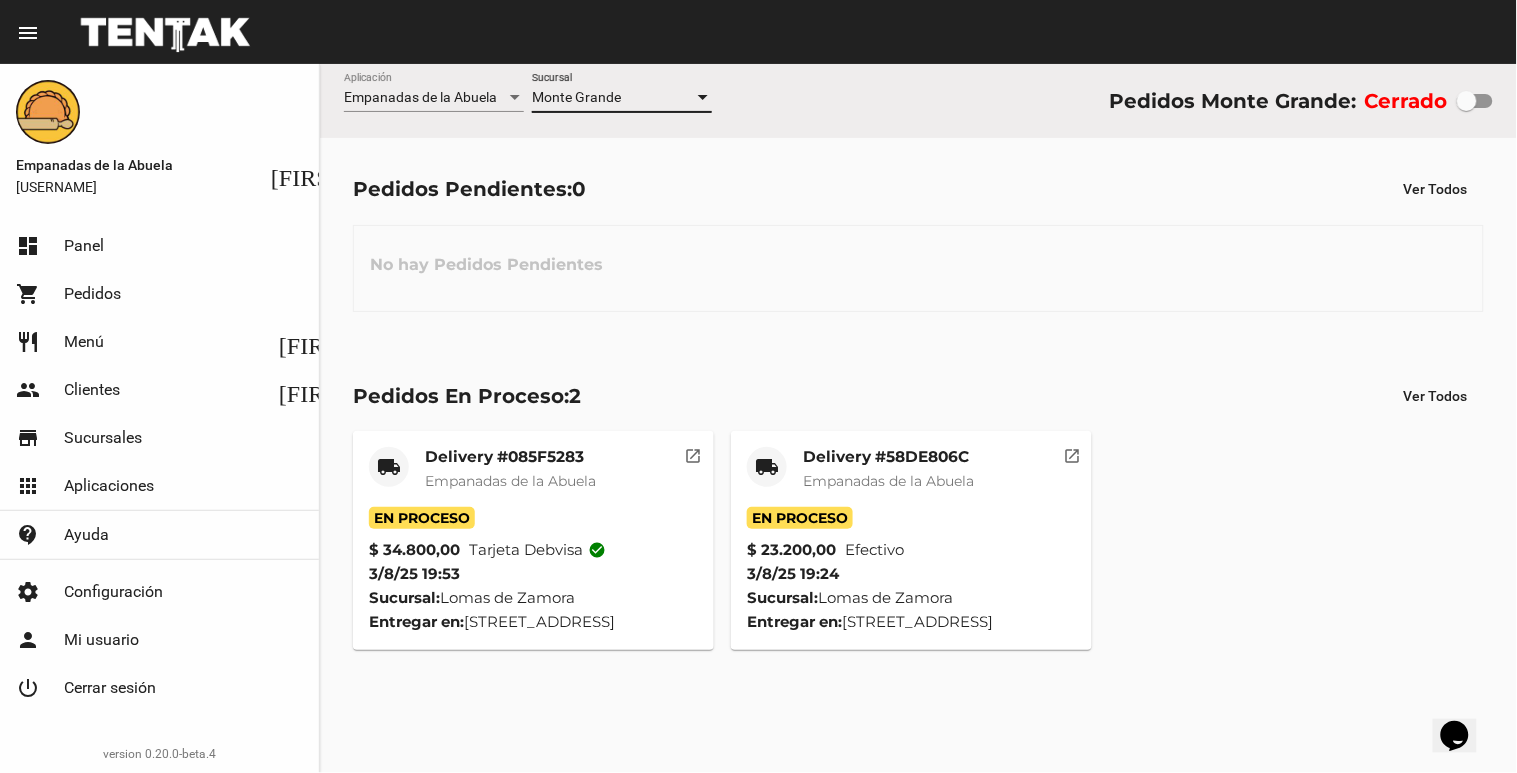 click on "Monte Grande" at bounding box center (613, 98) 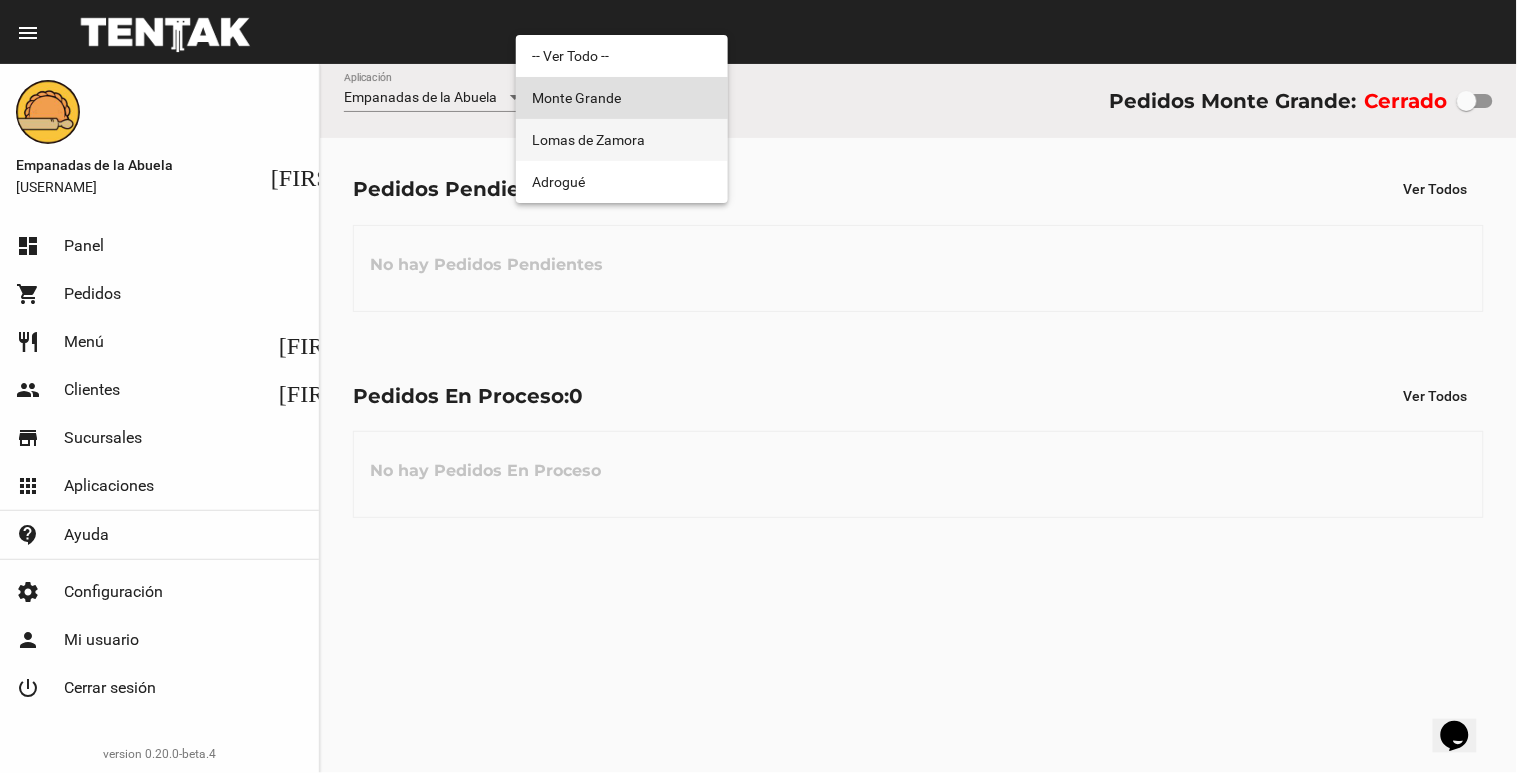 drag, startPoint x: 612, startPoint y: 166, endPoint x: 634, endPoint y: 140, distance: 34.058773 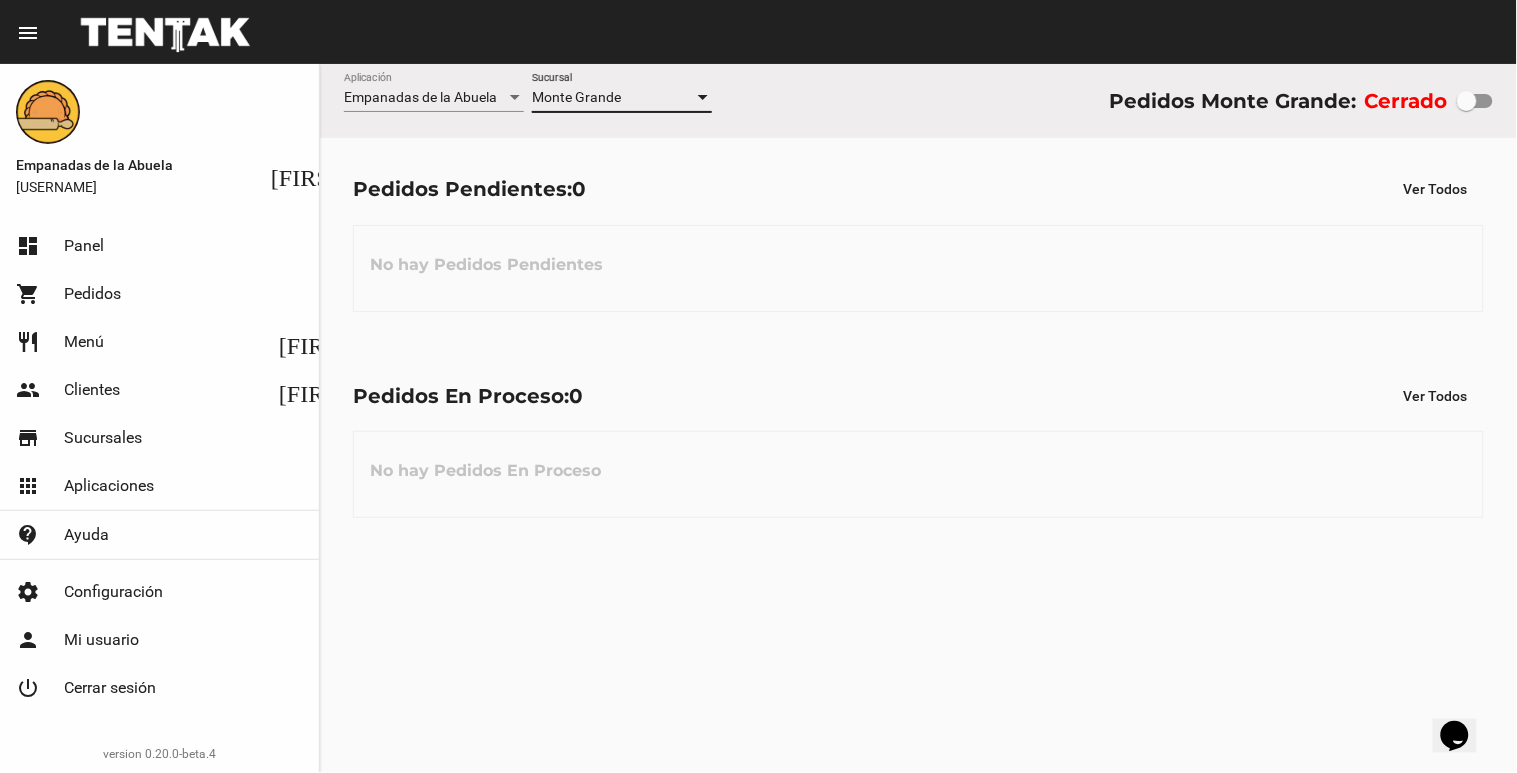 checkbox on "true" 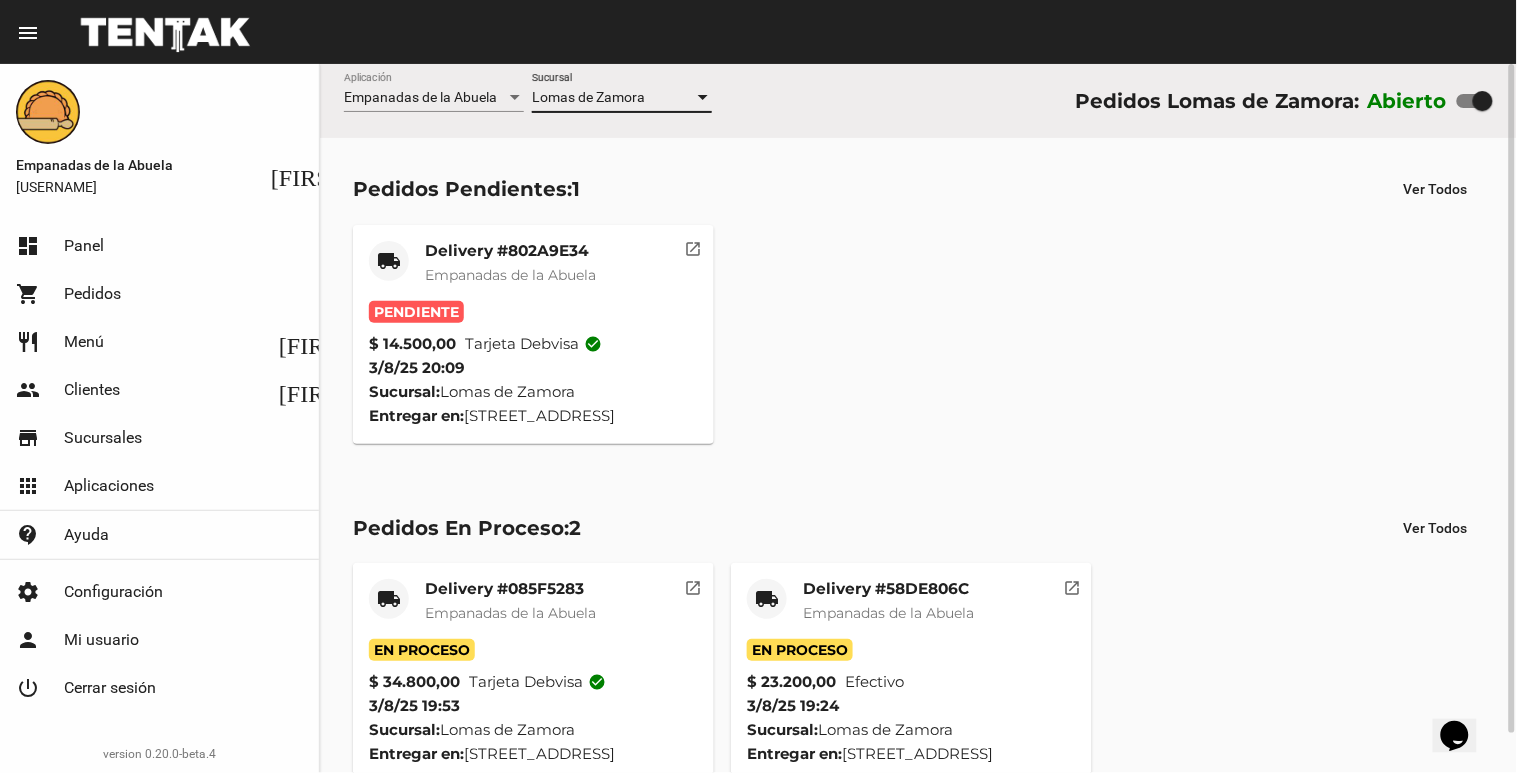 click on "Delivery #802A9E34" 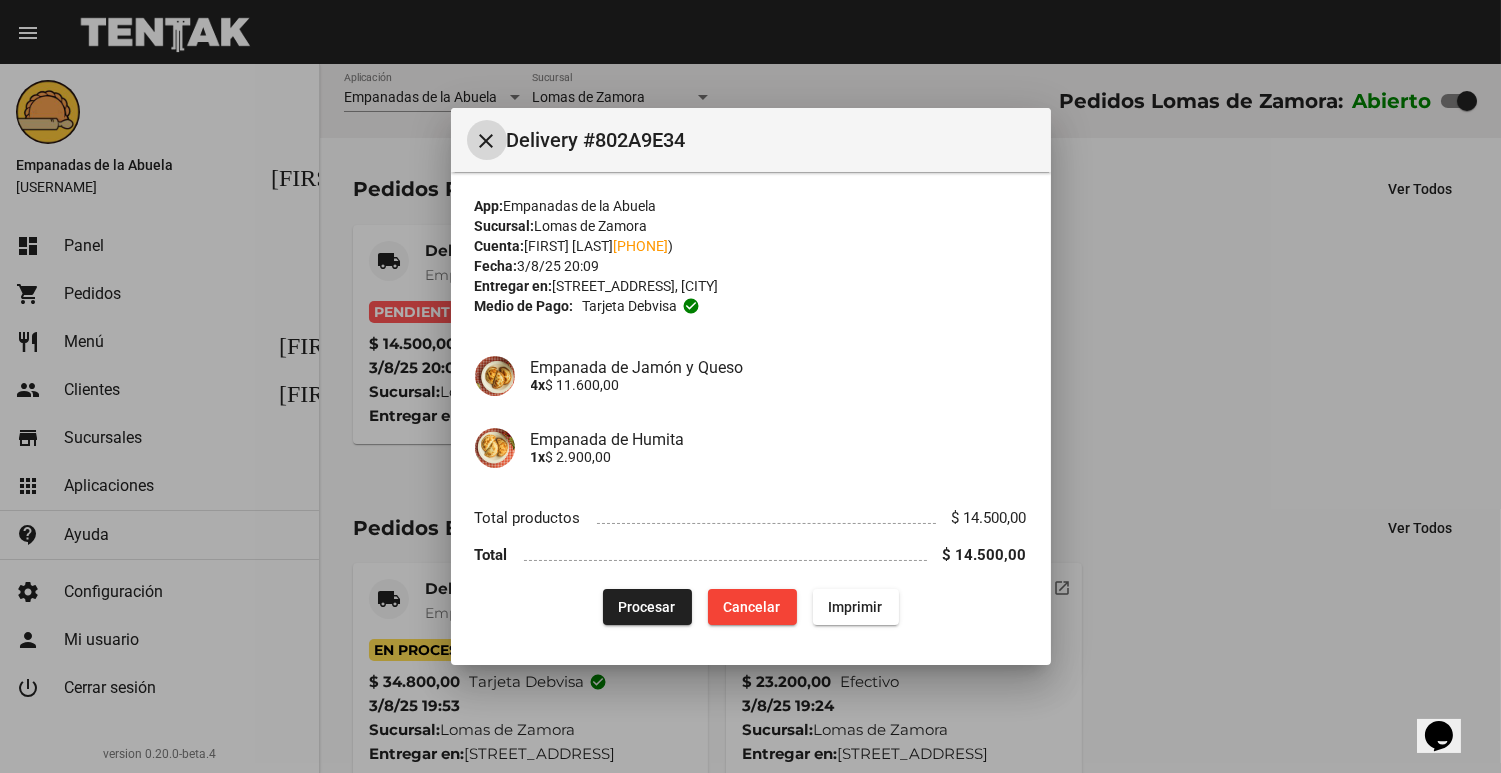 click on "Procesar" 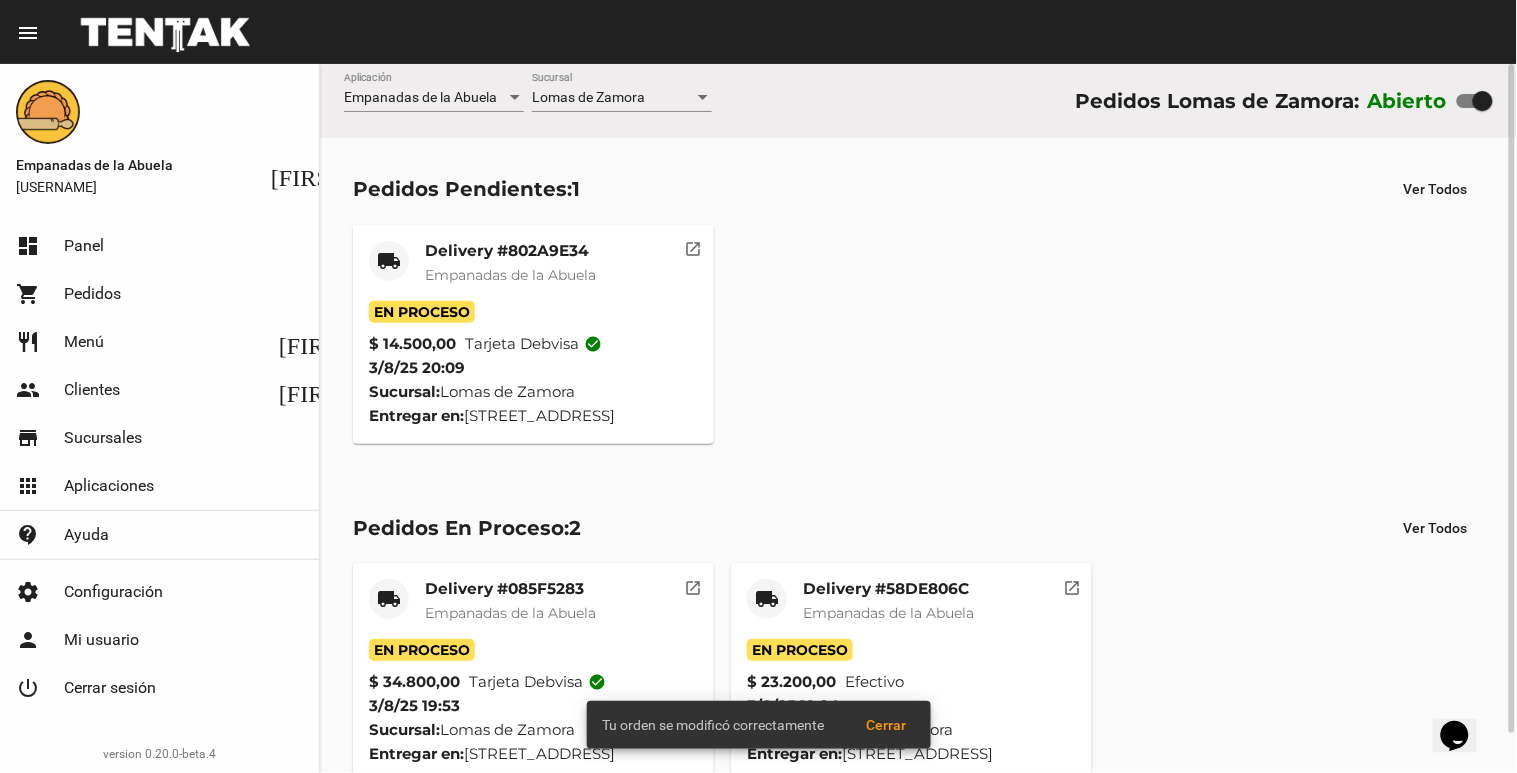 click on "Delivery #802A9E34" 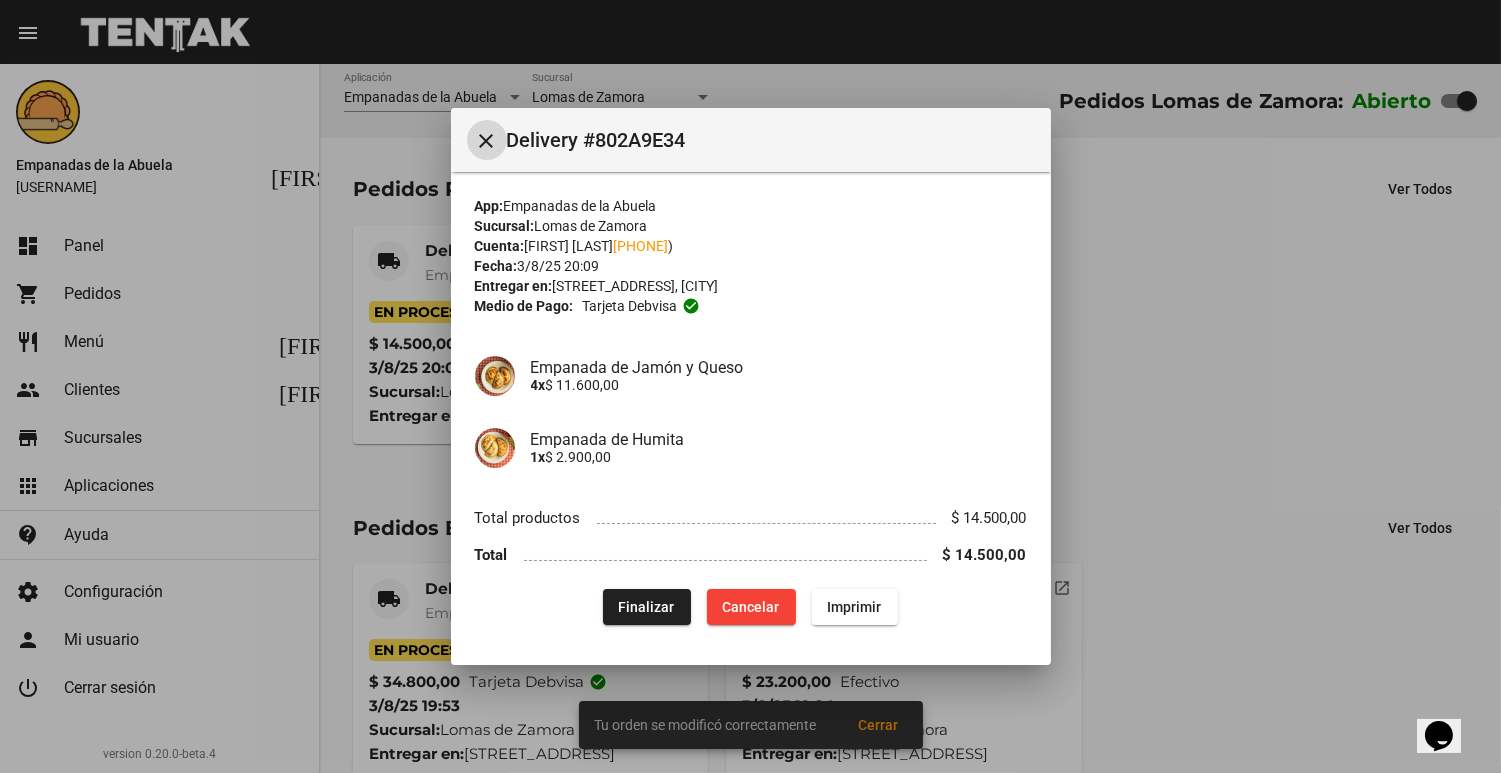 click on "Imprimir" 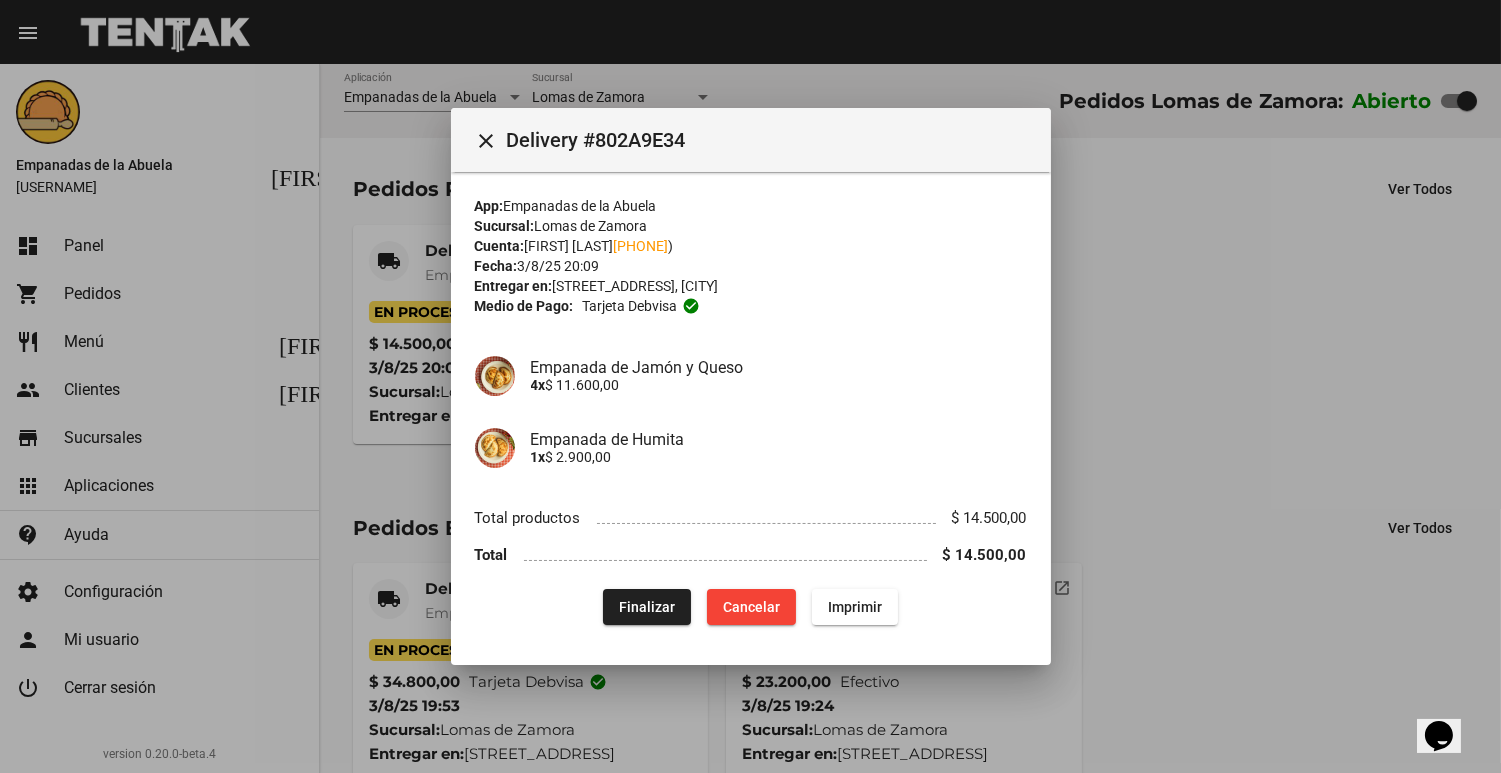 click at bounding box center (750, 386) 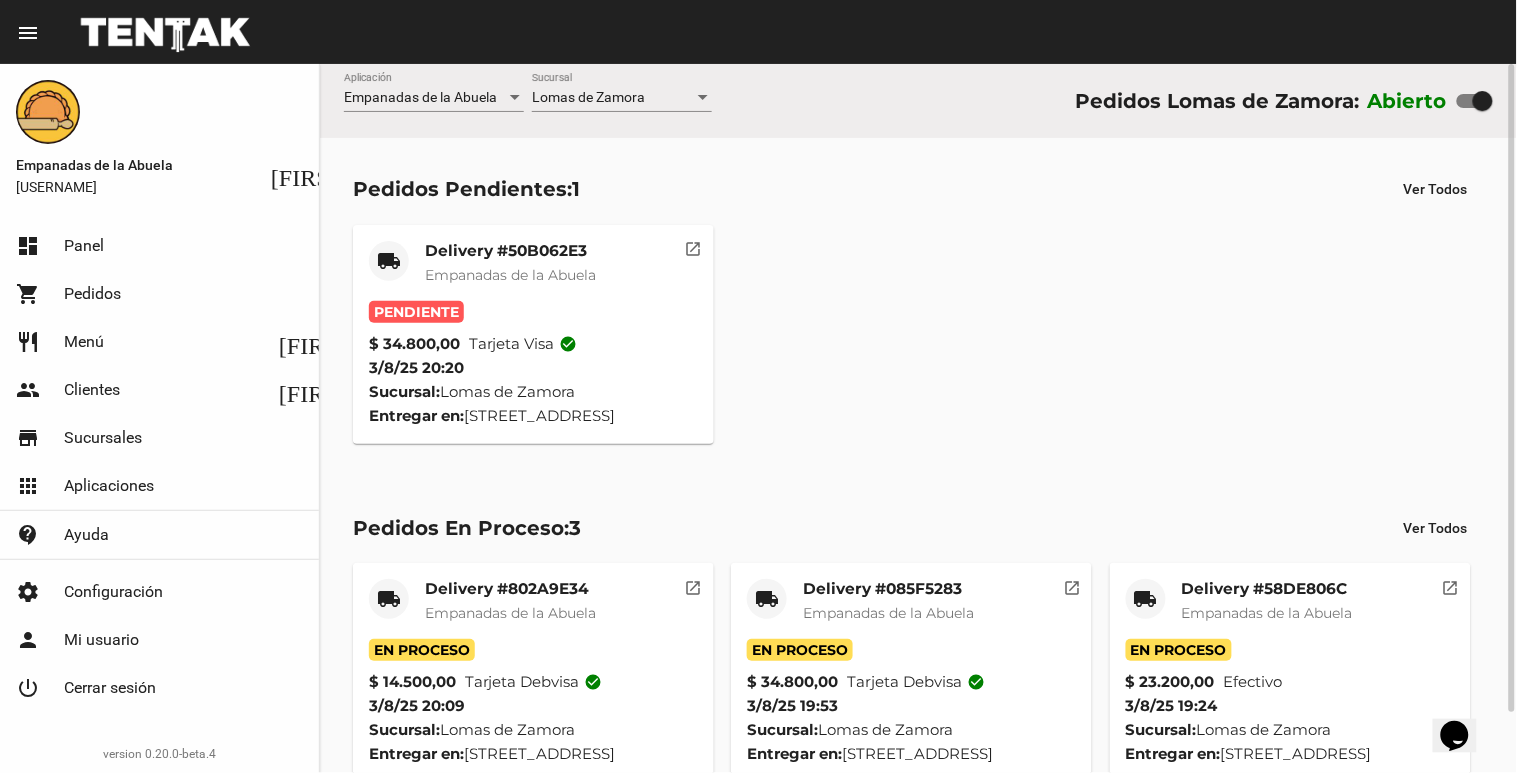 click on "Delivery #50B062E3" 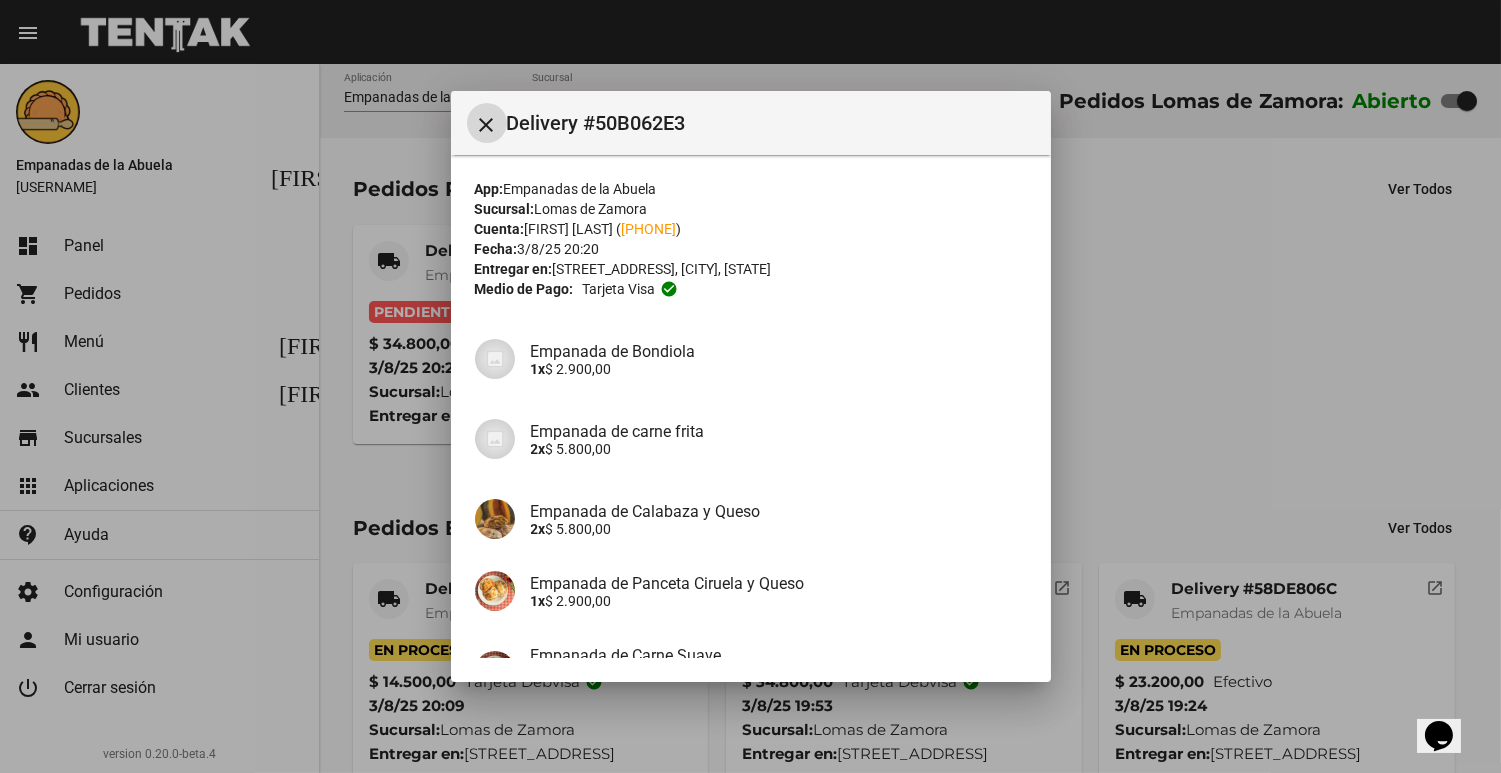 scroll, scrollTop: 333, scrollLeft: 0, axis: vertical 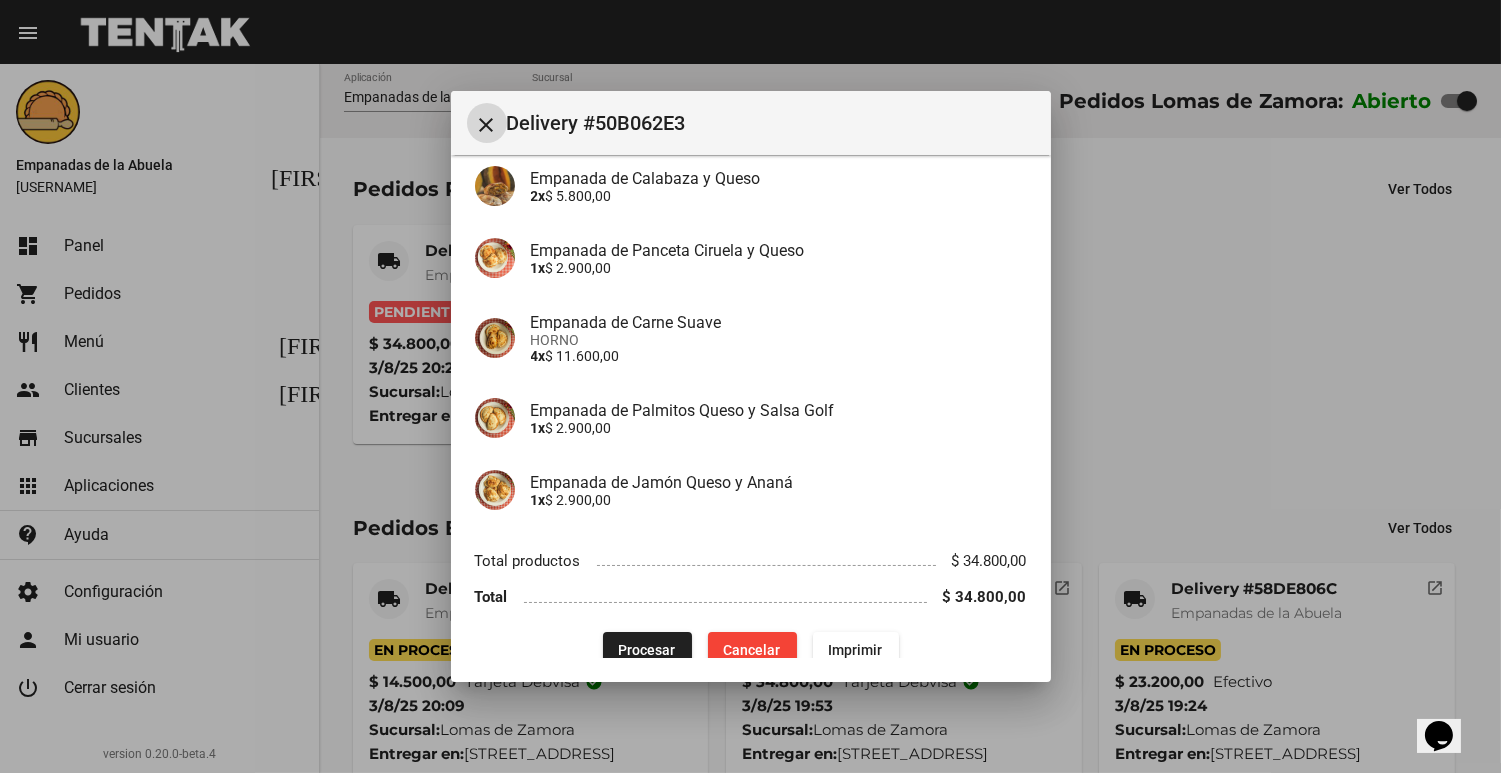 click on "Procesar" 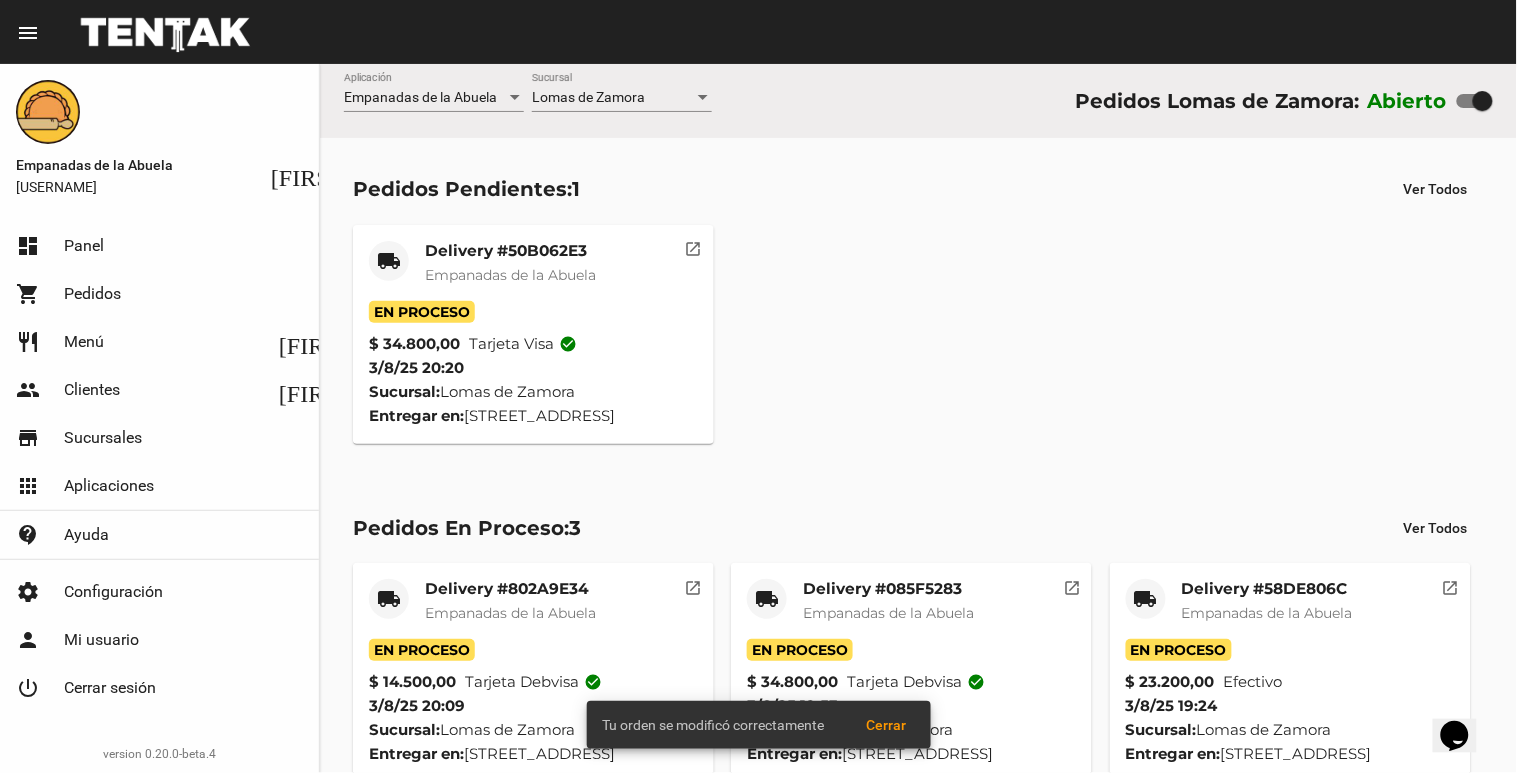click on "Empanadas de la Abuela" 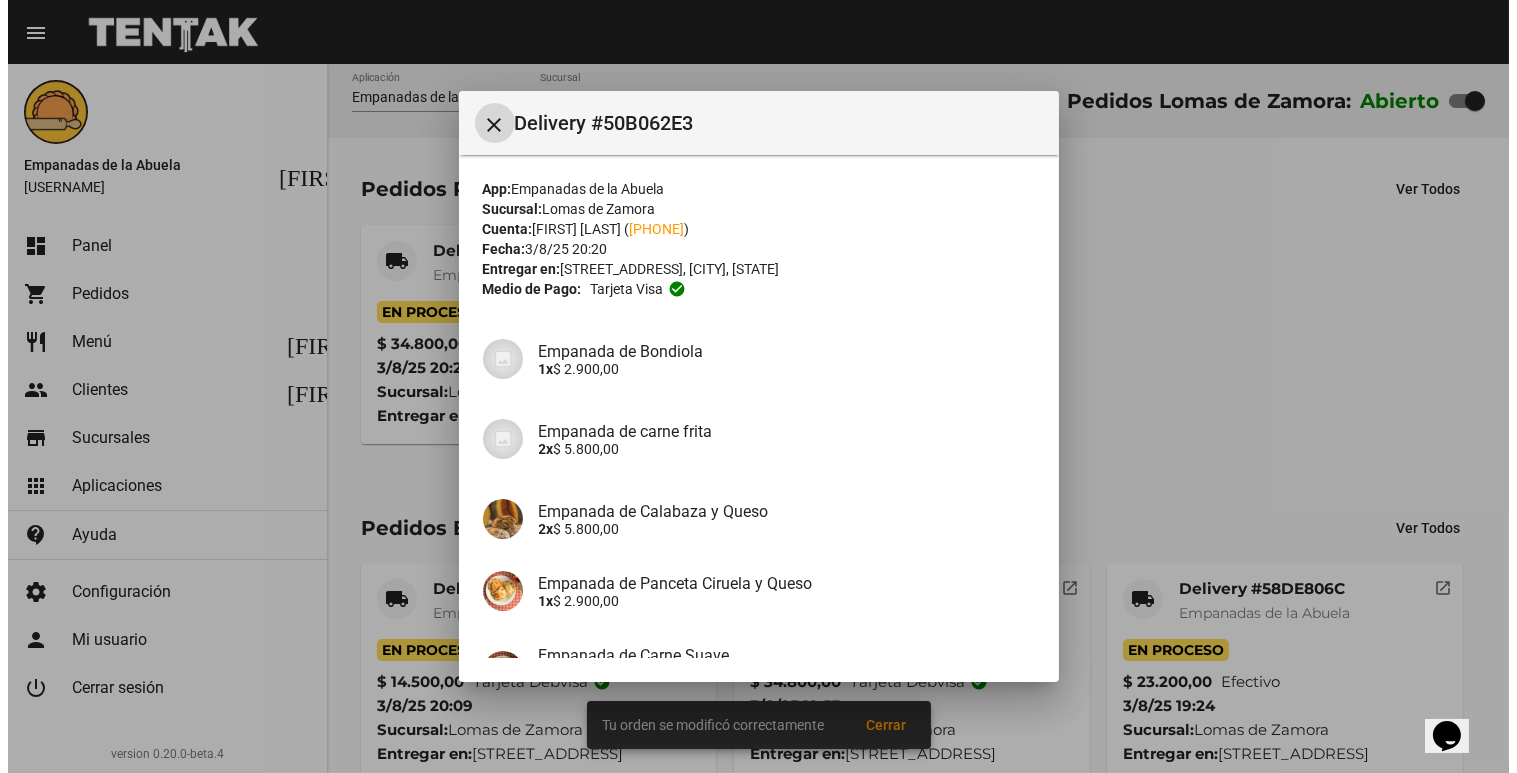 scroll, scrollTop: 358, scrollLeft: 0, axis: vertical 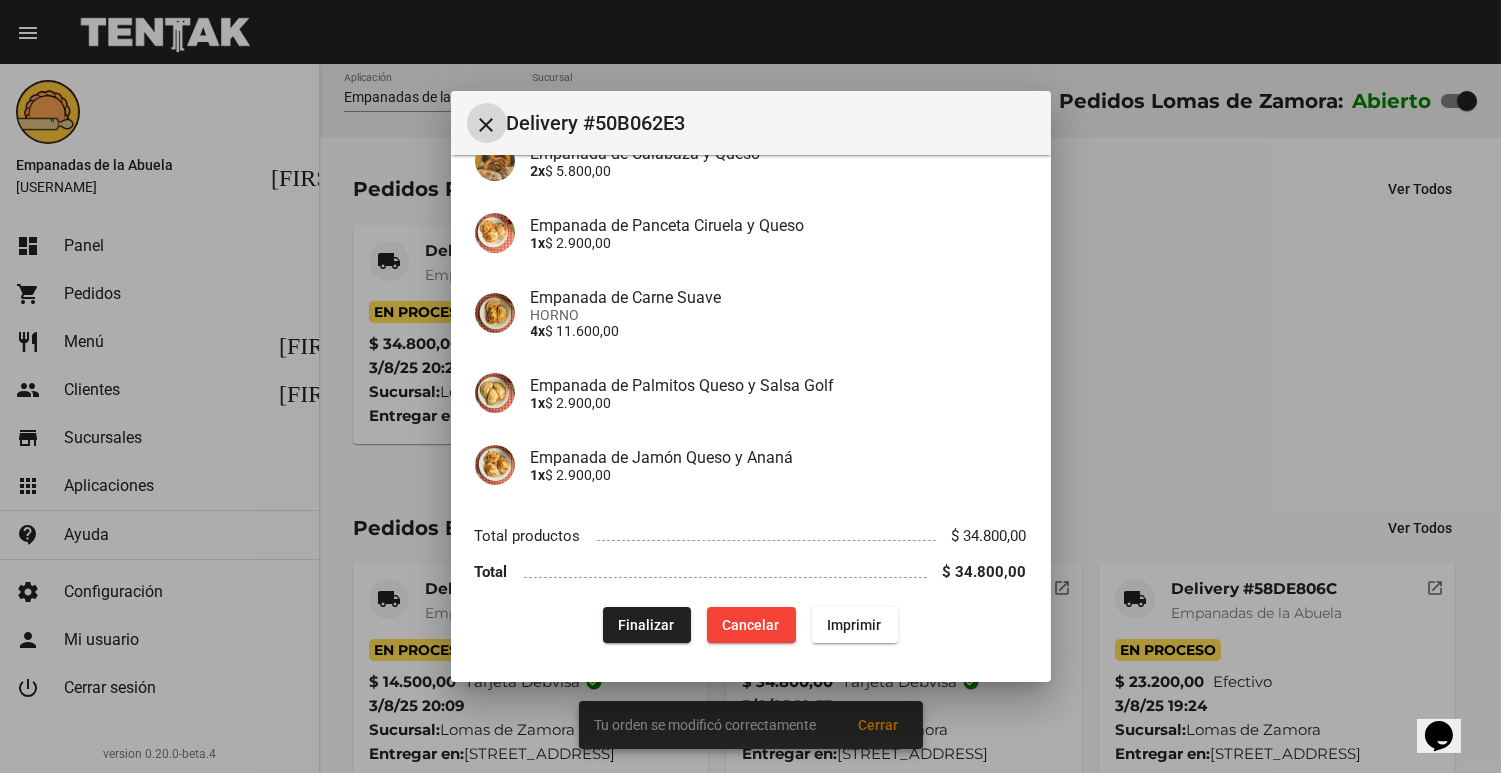 click on "Imprimir" 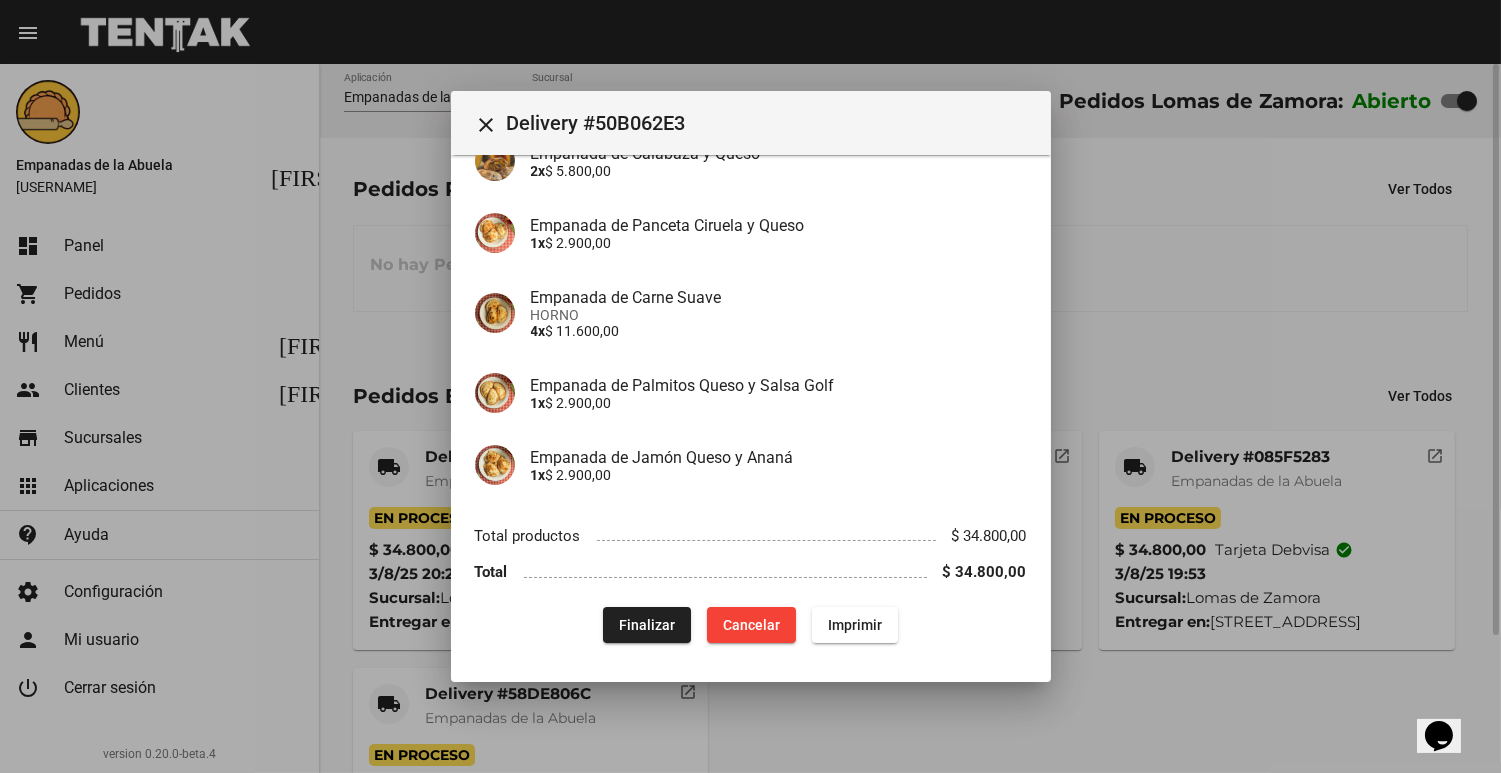 click at bounding box center (750, 386) 